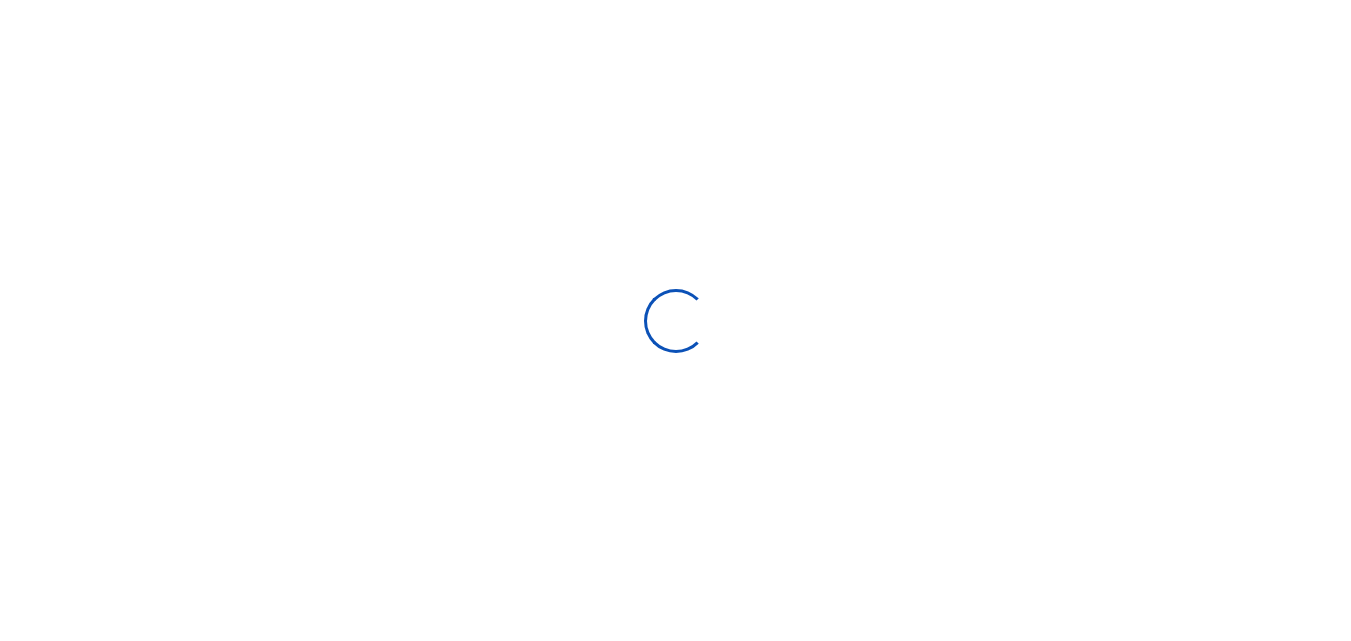 scroll, scrollTop: 0, scrollLeft: 0, axis: both 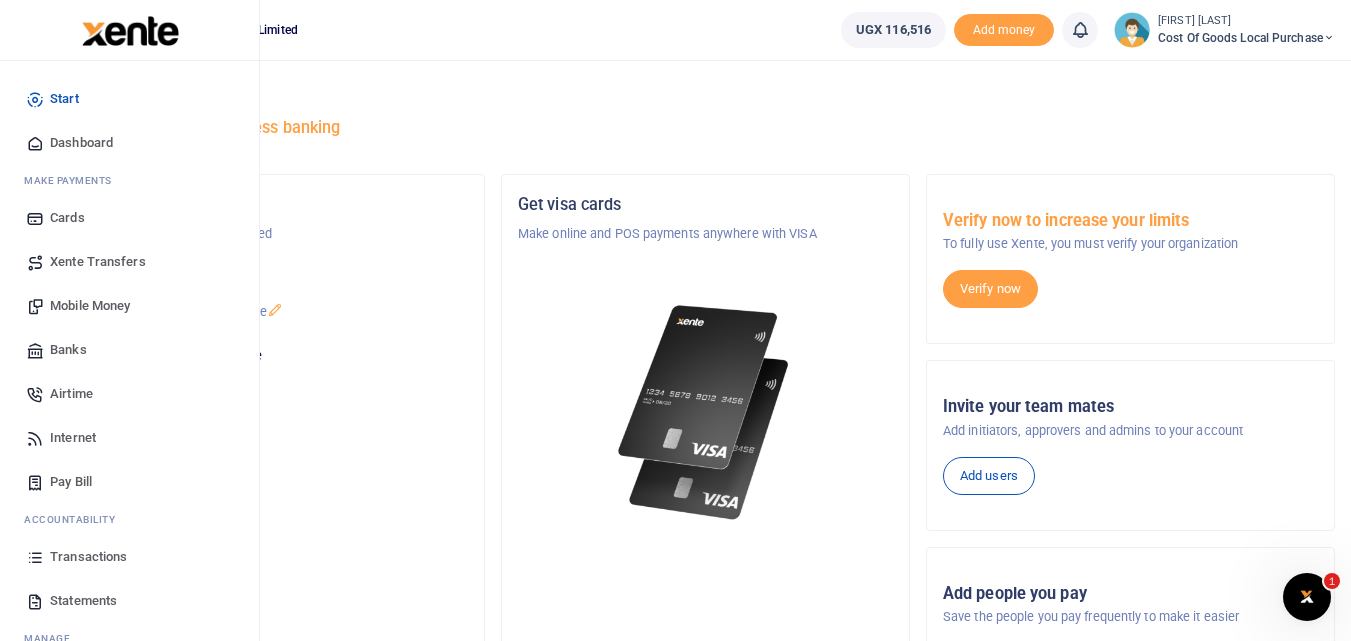 click on "Banks" at bounding box center [68, 350] 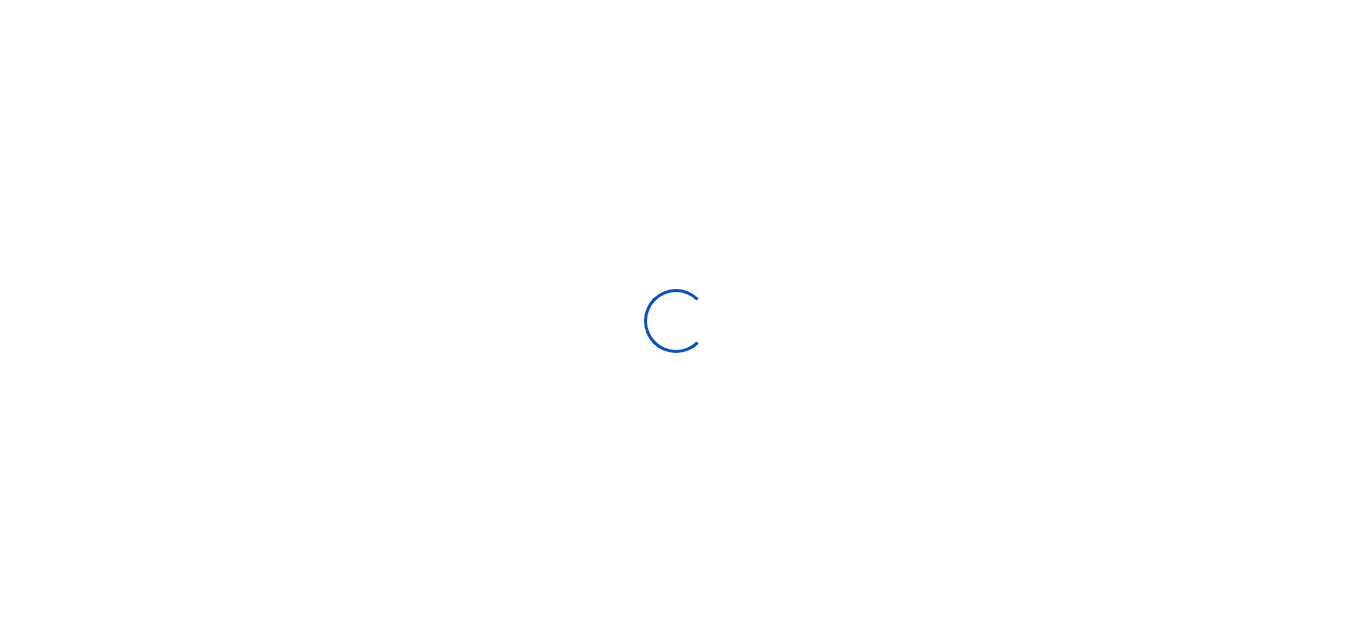 scroll, scrollTop: 0, scrollLeft: 0, axis: both 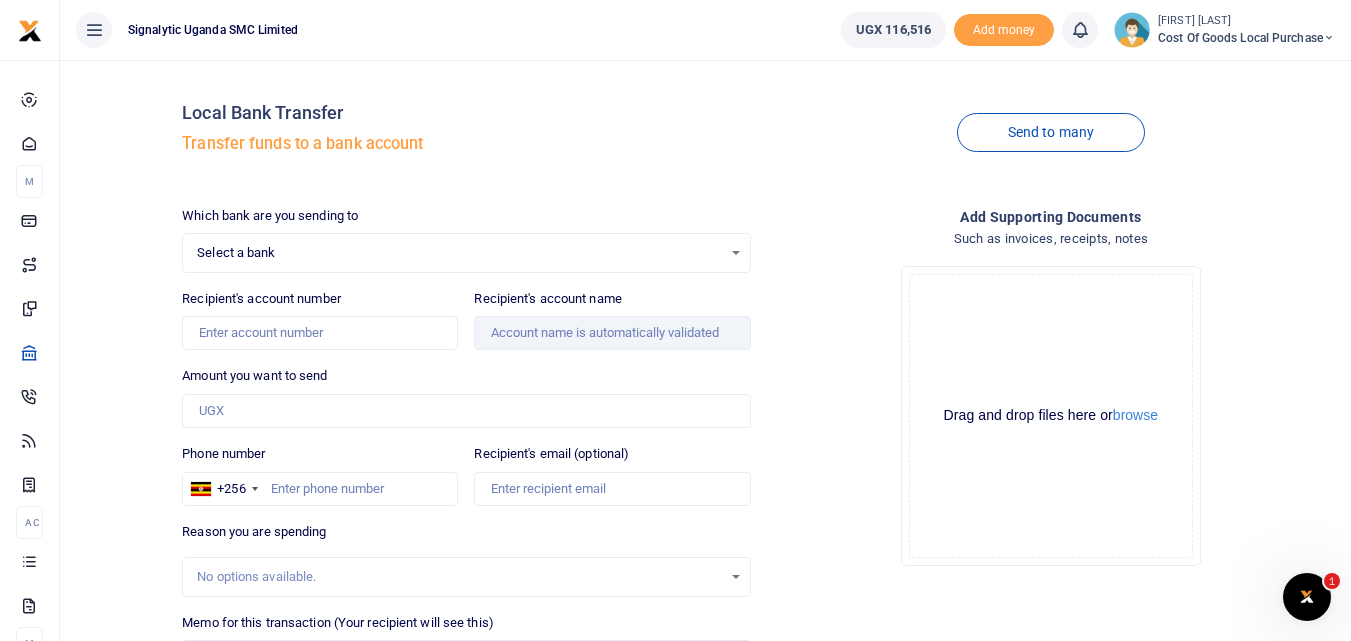 click on "Select a bank" at bounding box center [459, 253] 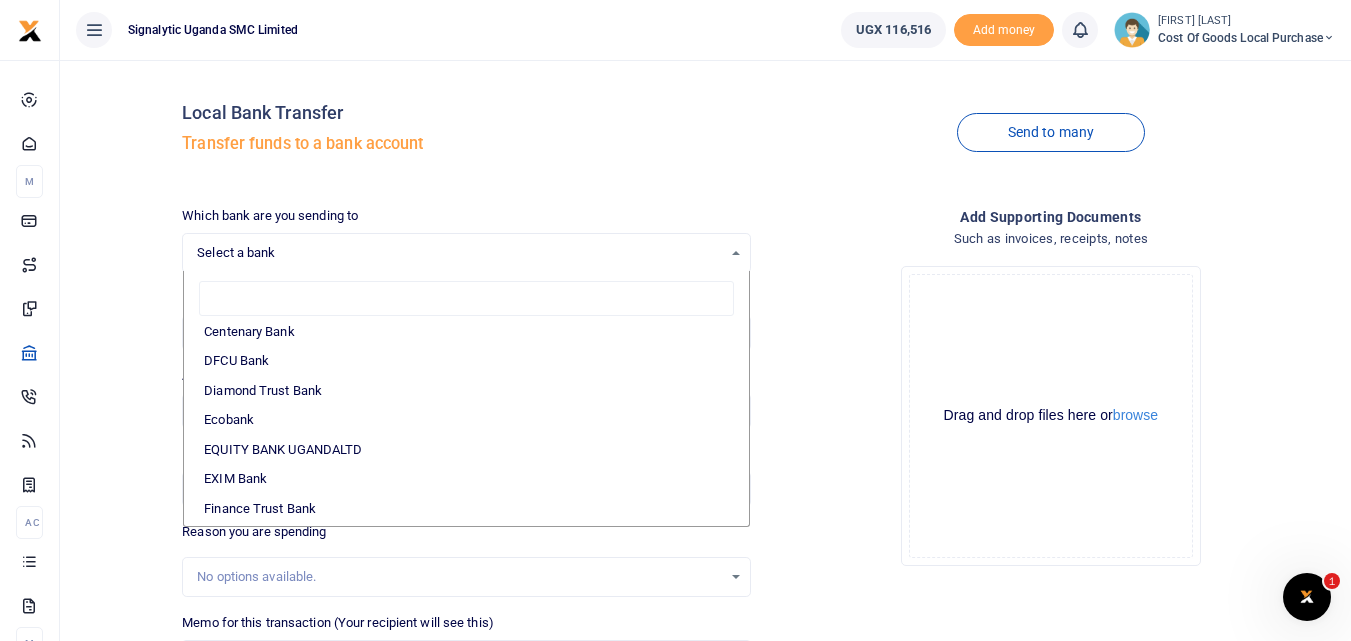 scroll, scrollTop: 223, scrollLeft: 0, axis: vertical 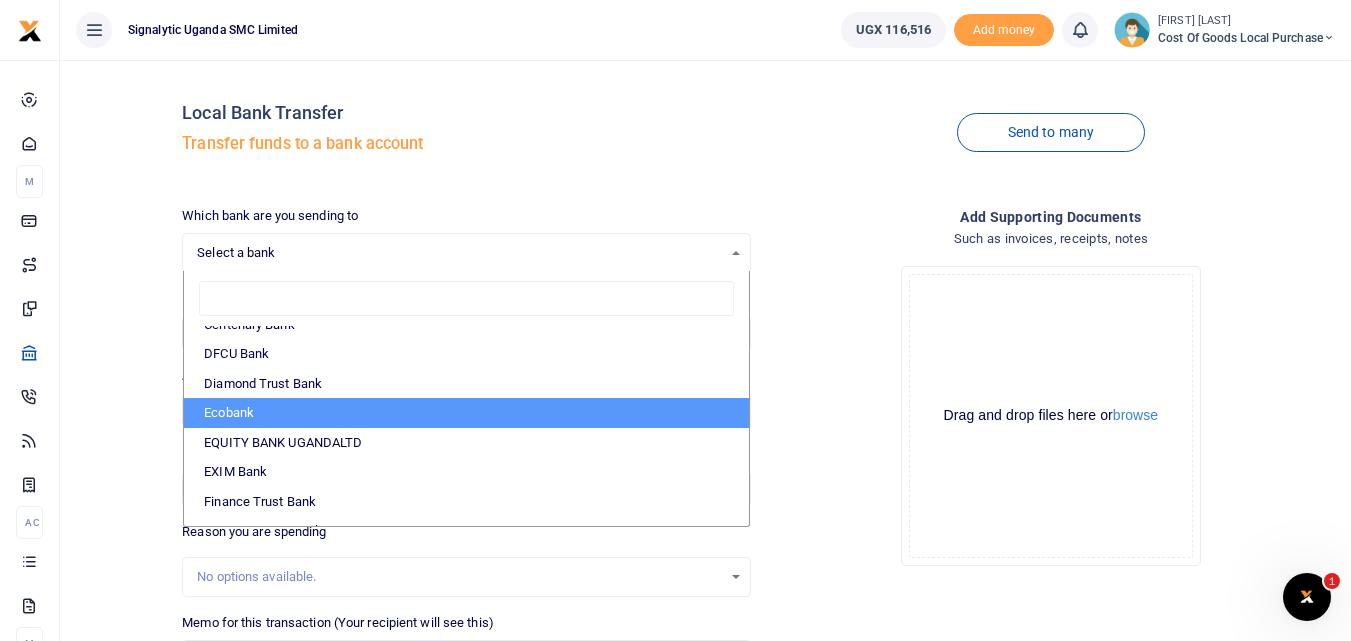 click on "Ecobank" at bounding box center (466, 413) 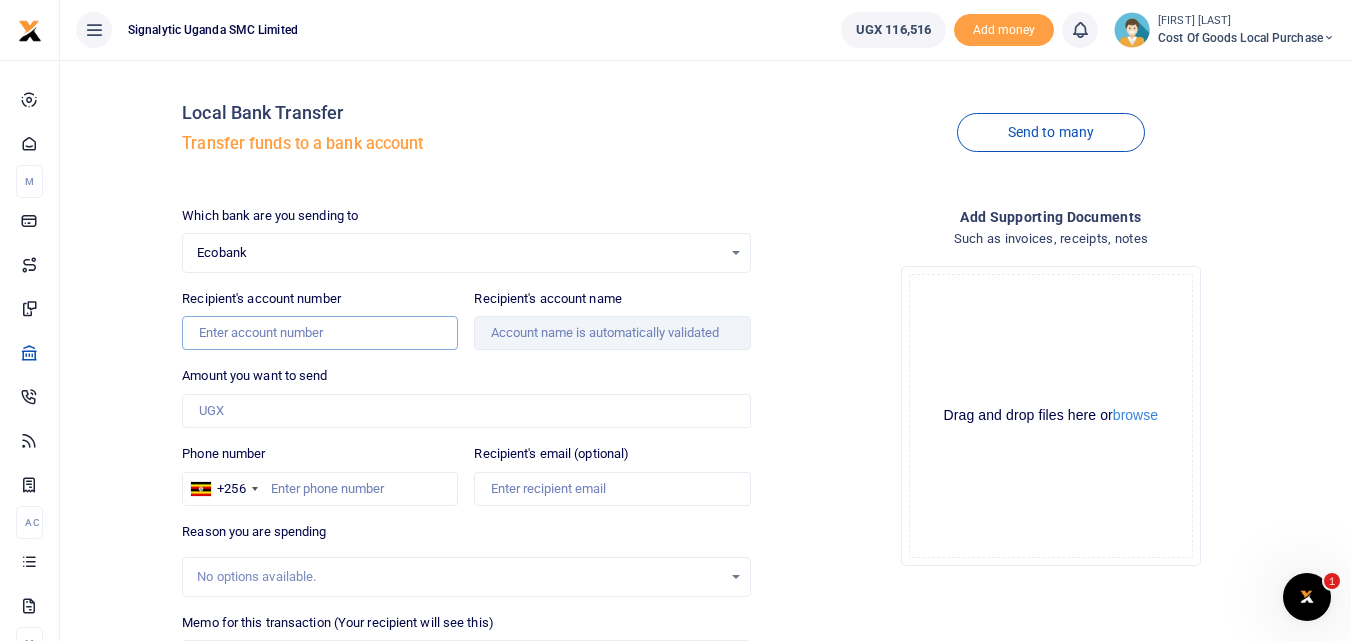 click on "Recipient's account number" at bounding box center (320, 333) 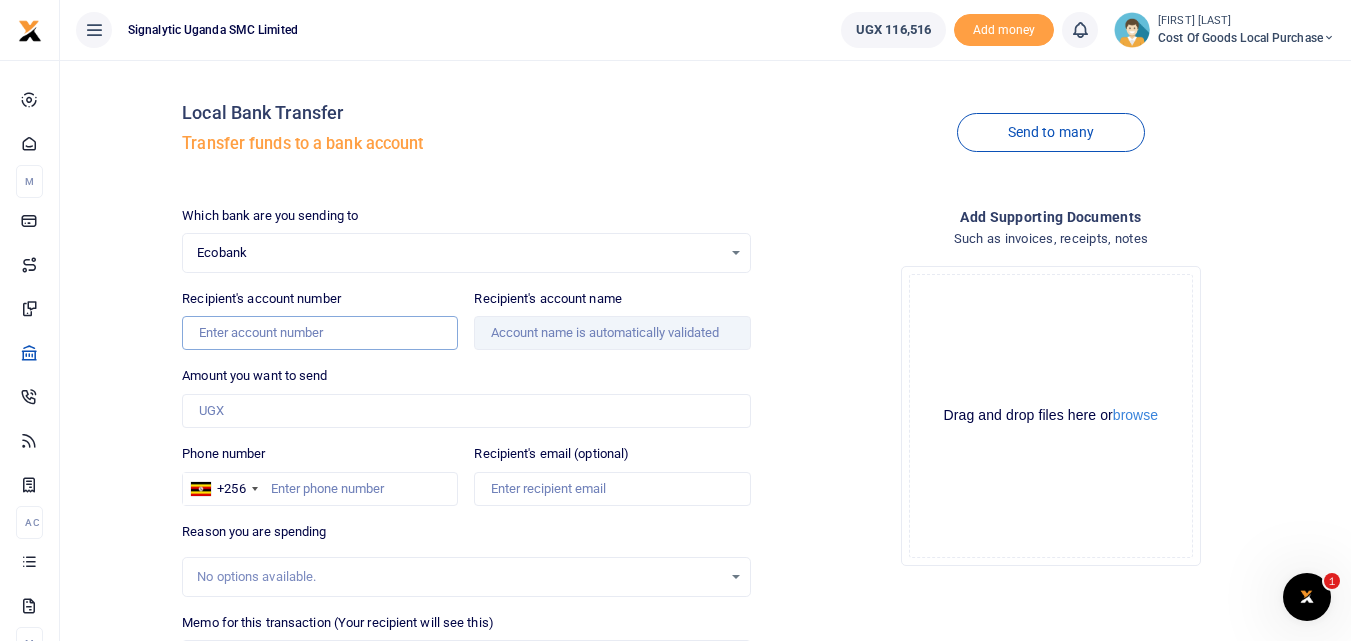 click on "Recipient's account number" at bounding box center [320, 333] 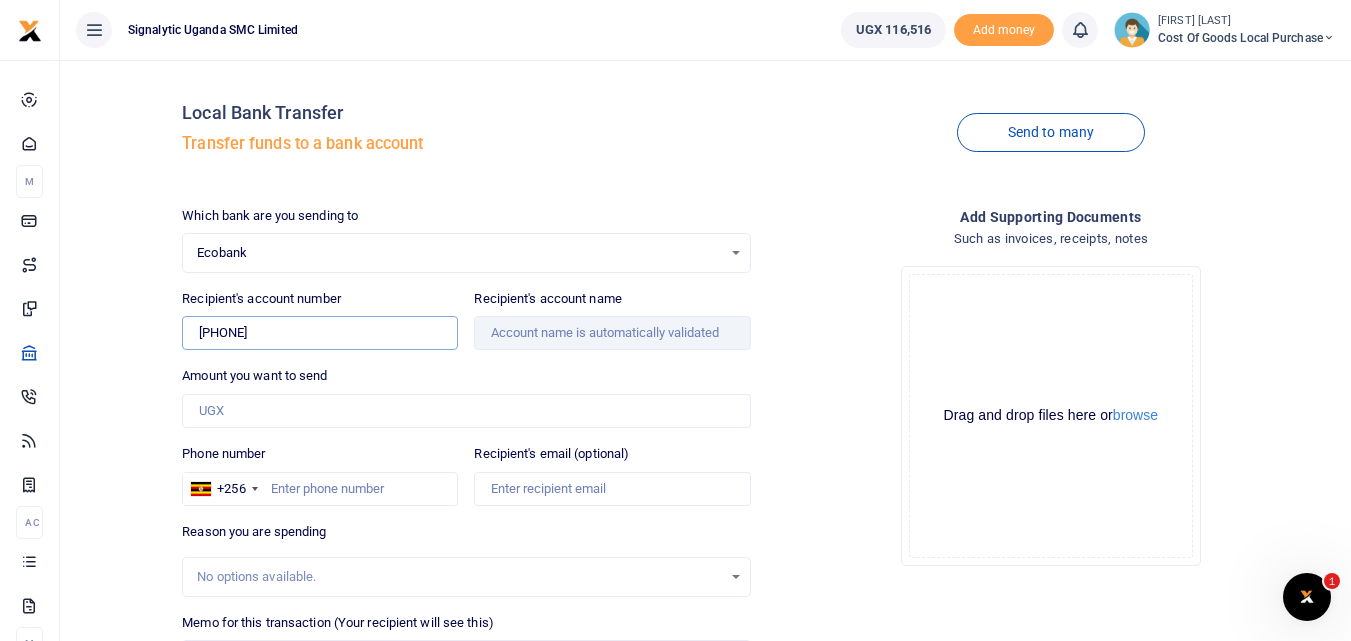 type on "7247505474" 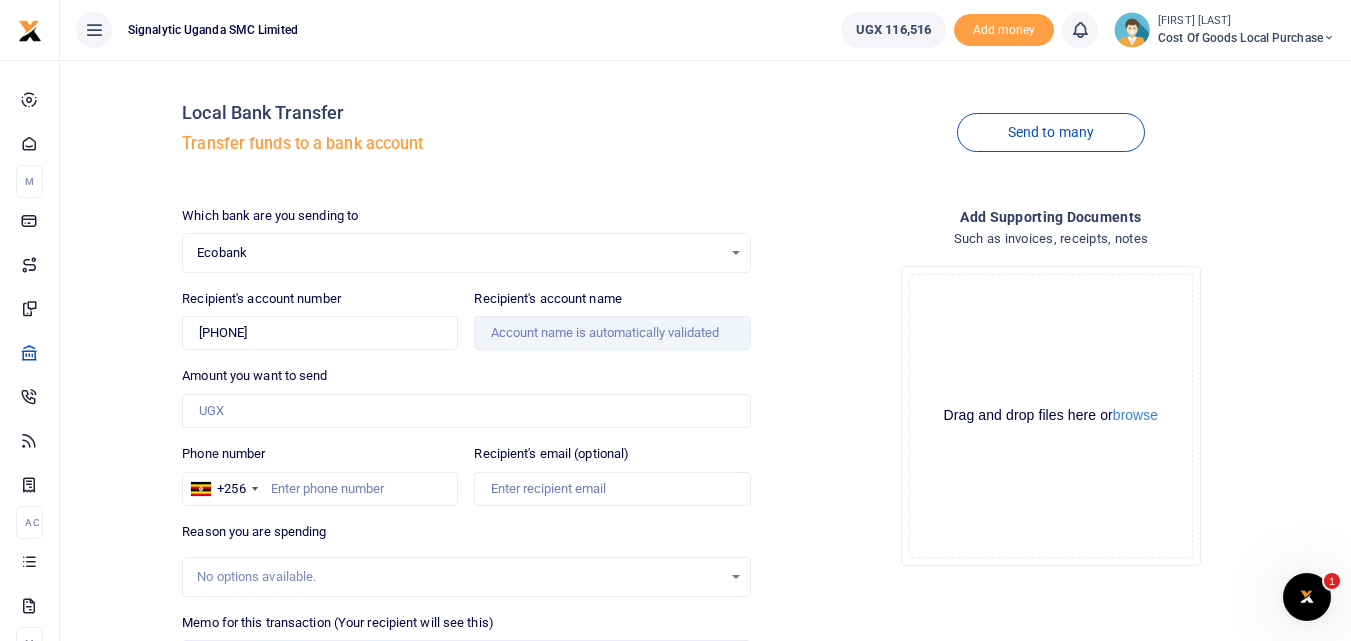 click on "Local Bank Transfer
Transfer funds to a bank account
Send to many
Which bank are you sending to
Ecobank Select an option...
Select a bank
ABC Bank
Absa Bank Uganda Ltd
Bank of Africa
Bank of Baroda
Bank Of India
Cairo Bank Uganda
Centenary Bank
DFCU Bank
Diamond Trust Bank
Ecobank
EQUITY BANK UGANDALTD
EXIM Bank
Finance Trust Bank
Guaranty Trust Bank
Housing Finance Bank
I & M Bank Uganda Ltd
Kenya Commercial Bank
NCBA Bank" at bounding box center (705, 431) 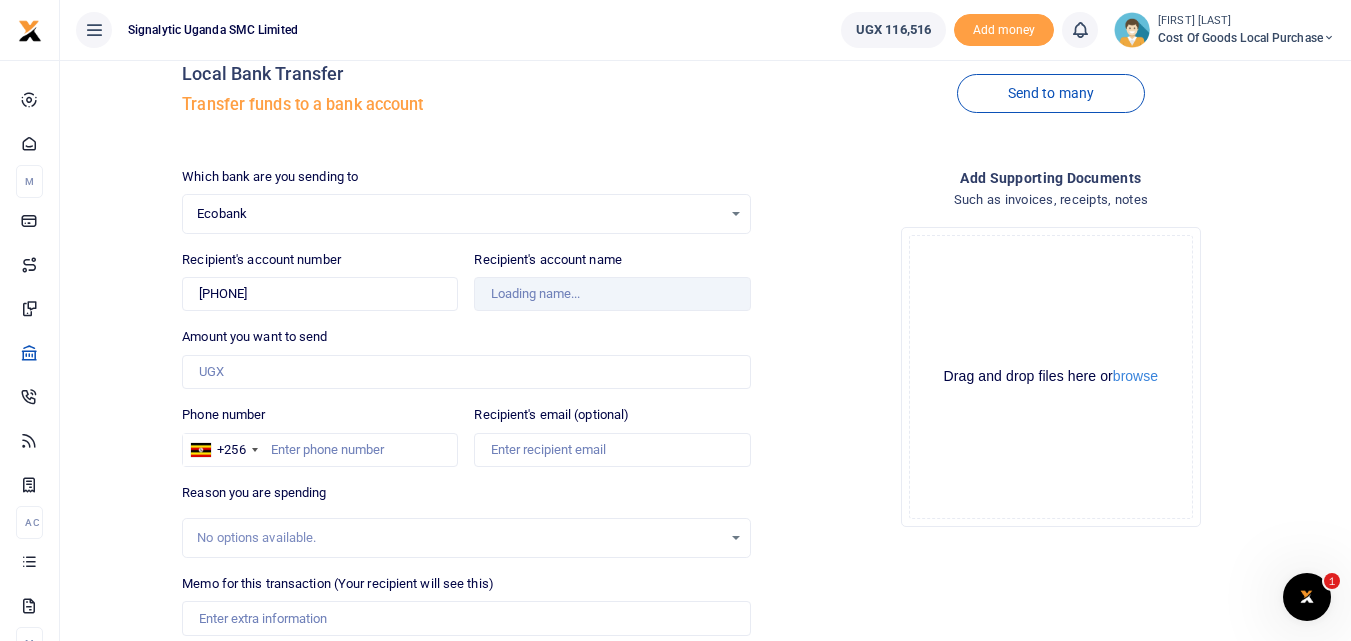 scroll, scrollTop: 40, scrollLeft: 0, axis: vertical 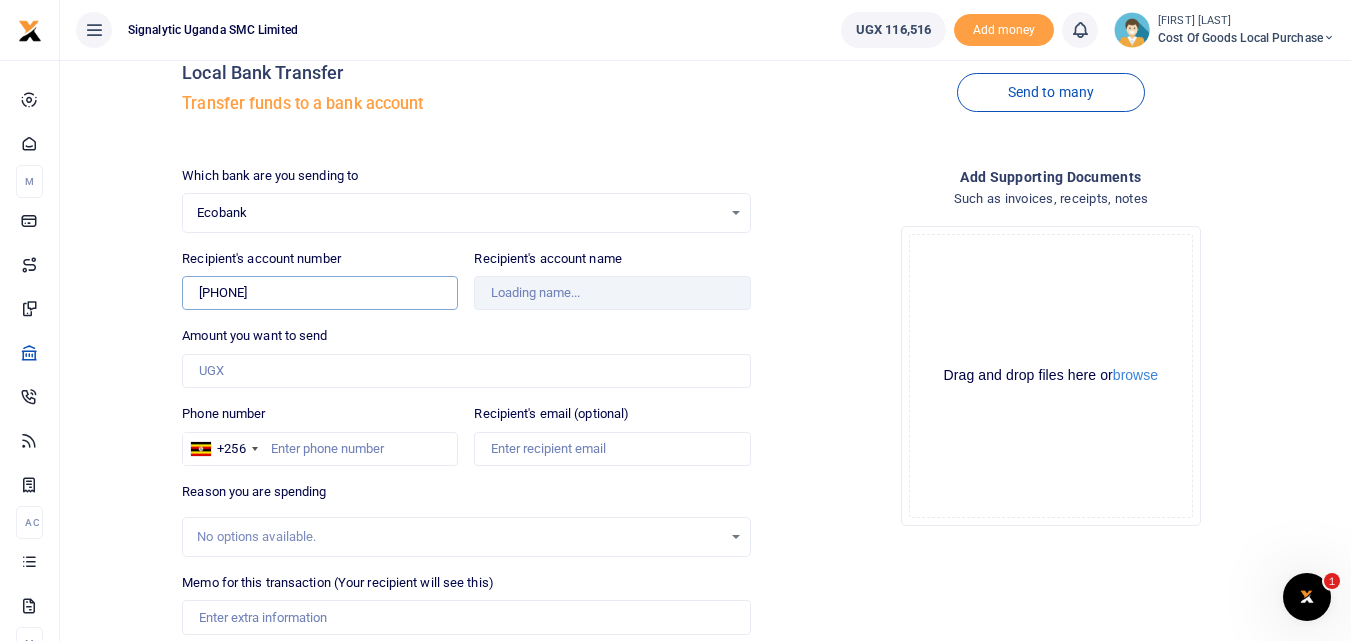 click on "7247505474" at bounding box center (320, 293) 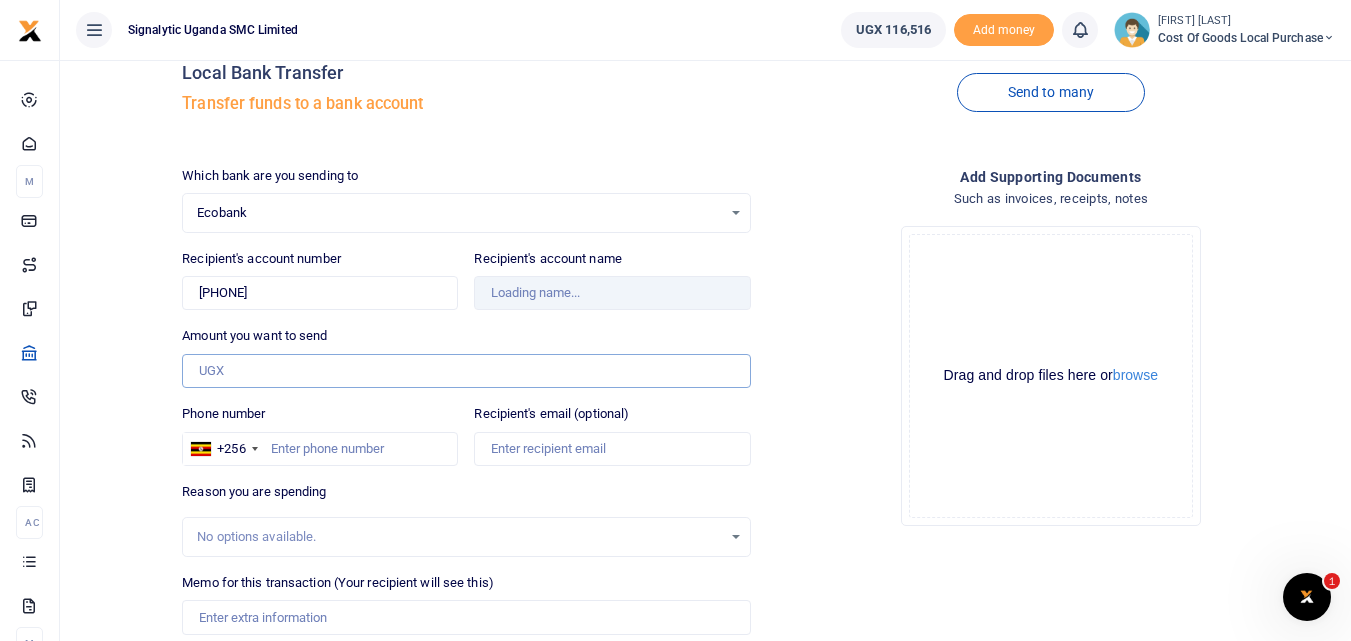 click on "Amount you want to send" at bounding box center [466, 371] 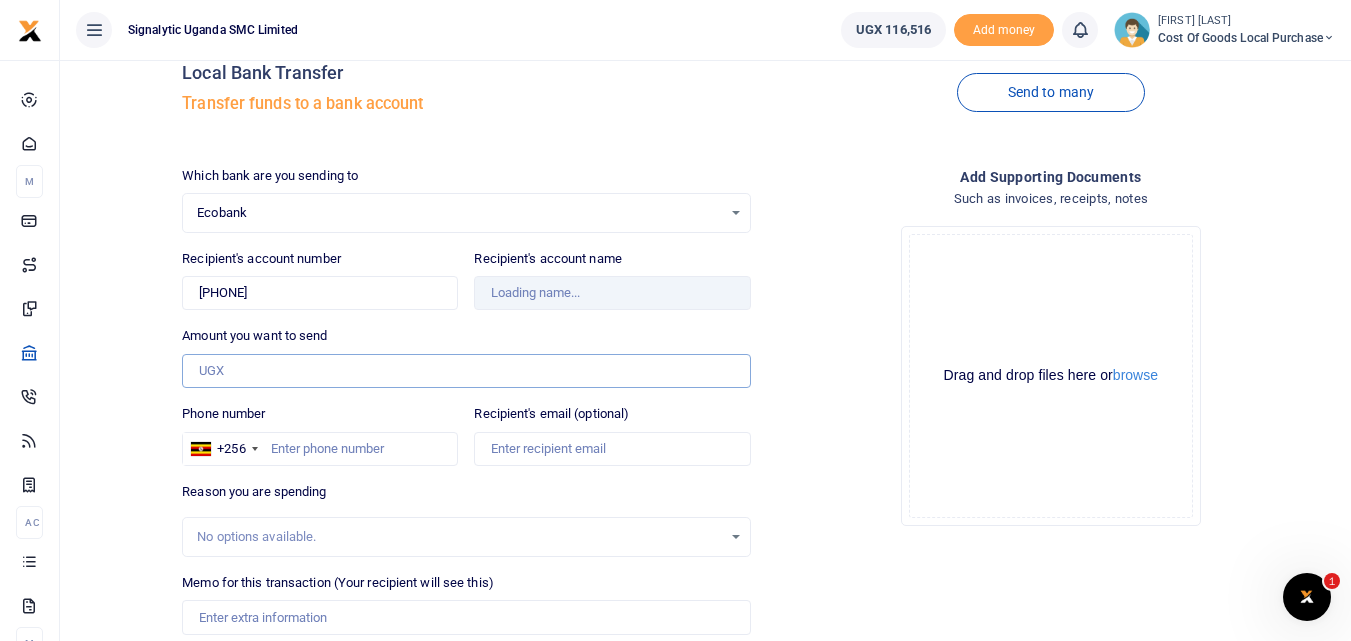 type on "Ehs Logistics Uganda Ltd" 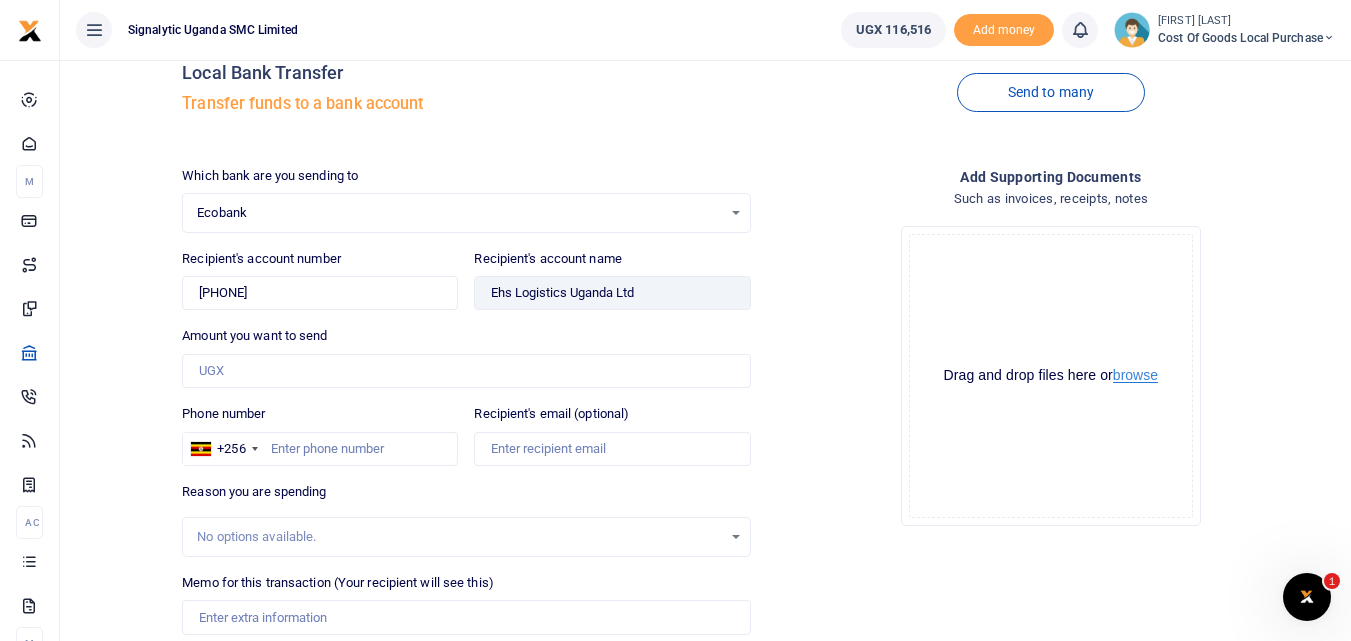 click on "browse" at bounding box center (1135, 375) 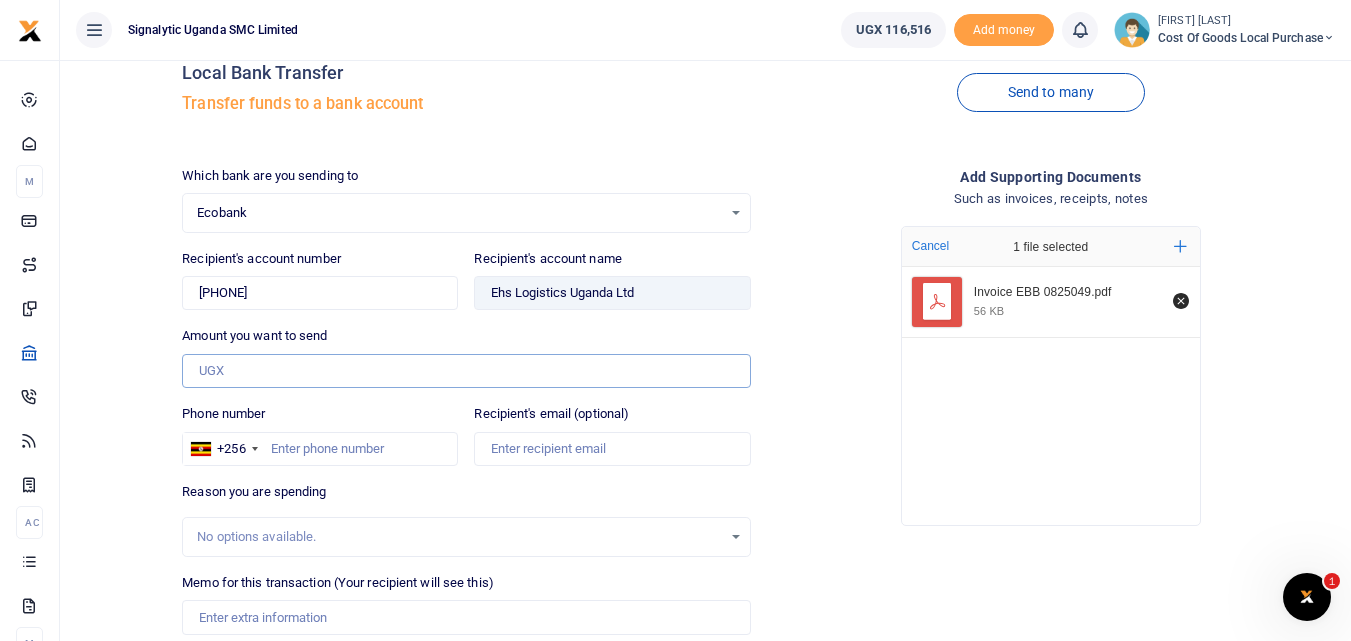 click on "Amount you want to send" at bounding box center (466, 371) 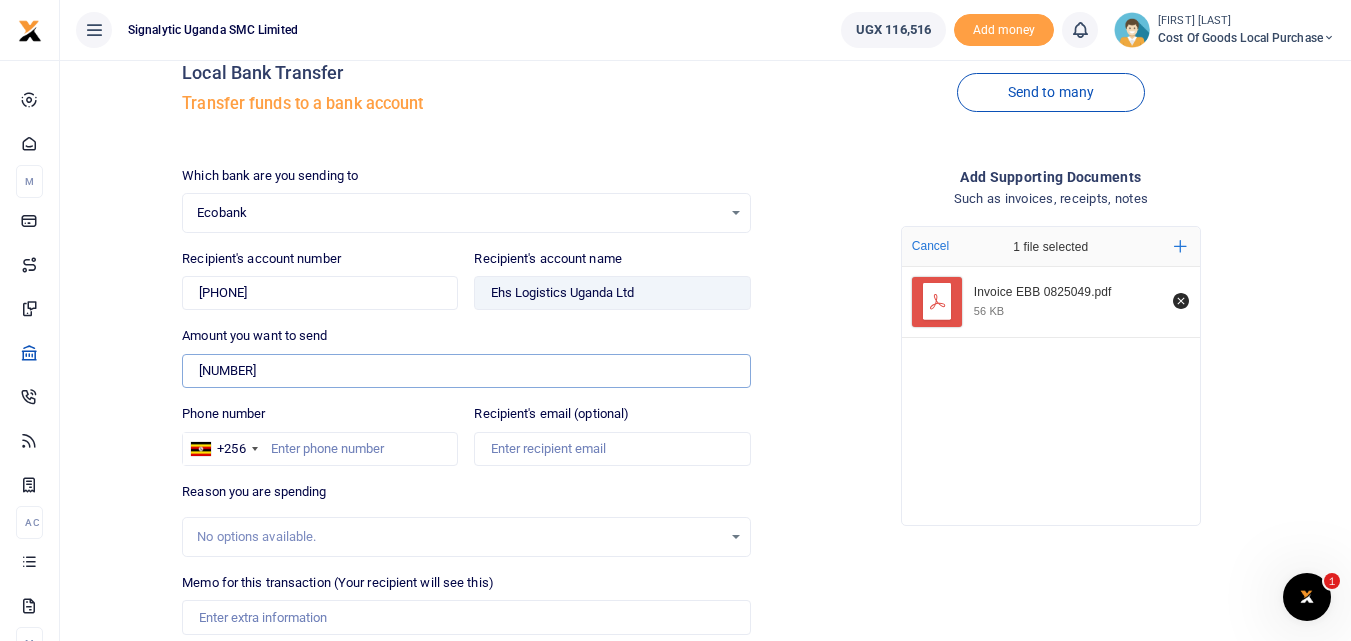 type on "94,999" 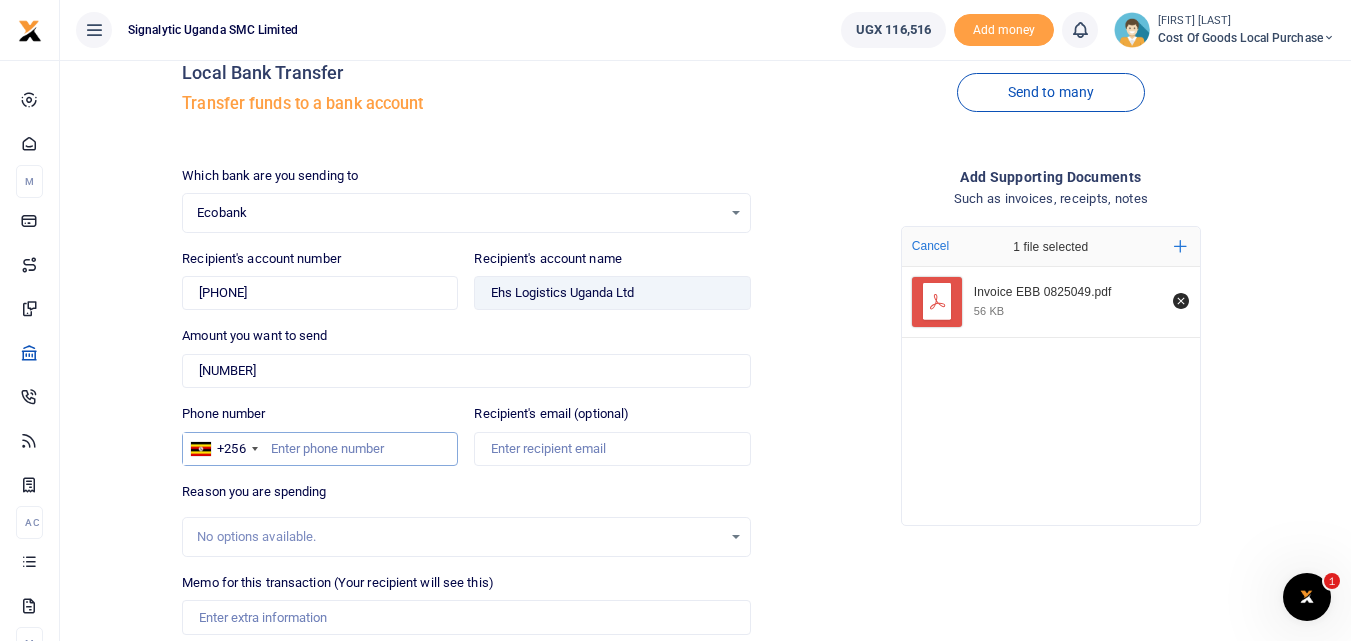click on "Phone number" at bounding box center [320, 449] 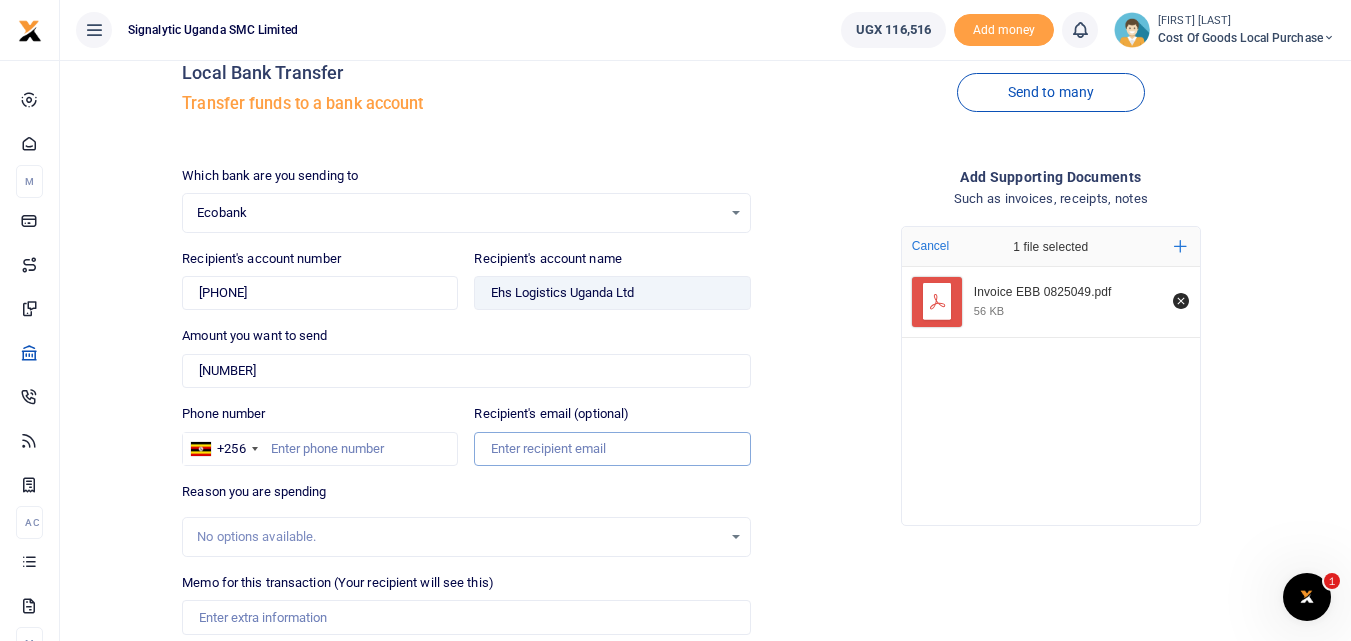 click on "Recipient's email (optional)" at bounding box center [612, 449] 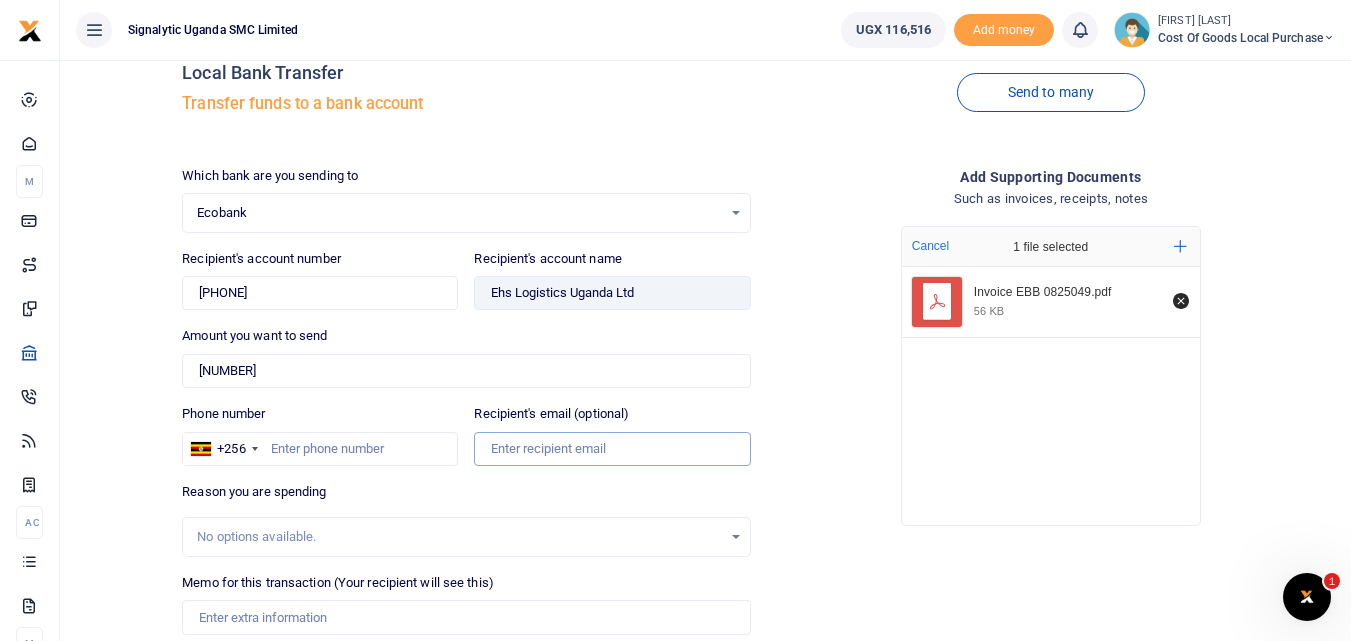 type on "emmanuel.odaris@ehsafricalogistics.com" 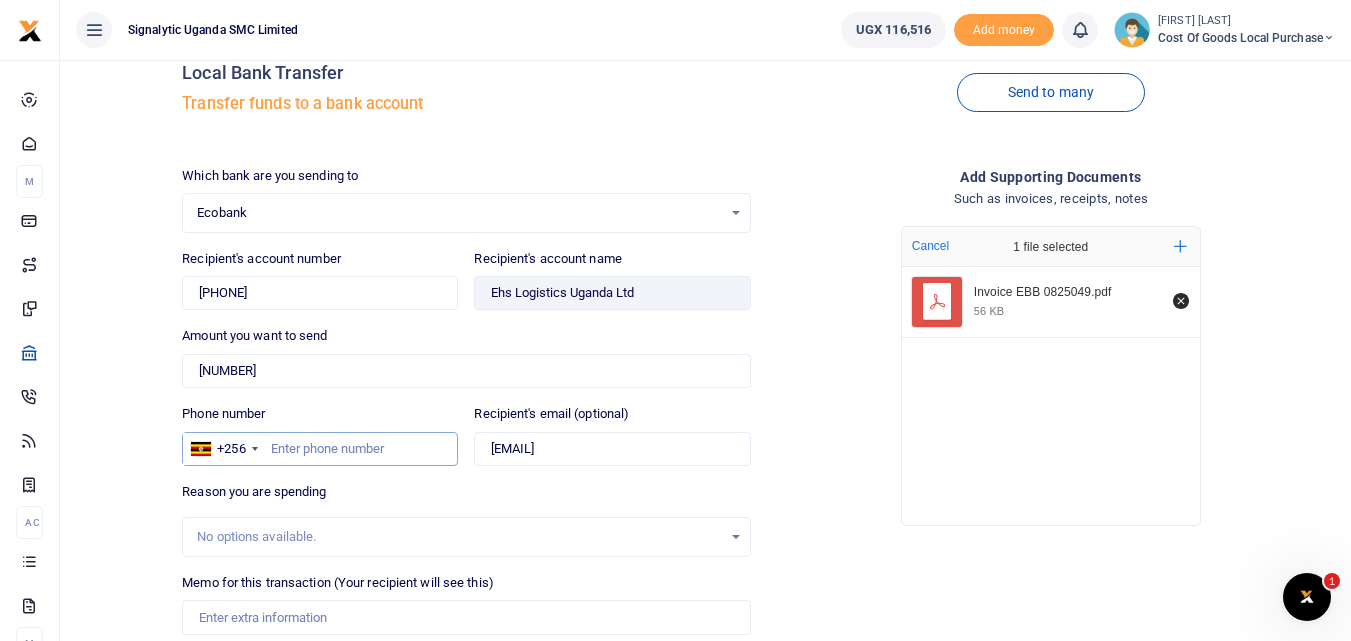 click on "Phone number" at bounding box center [320, 449] 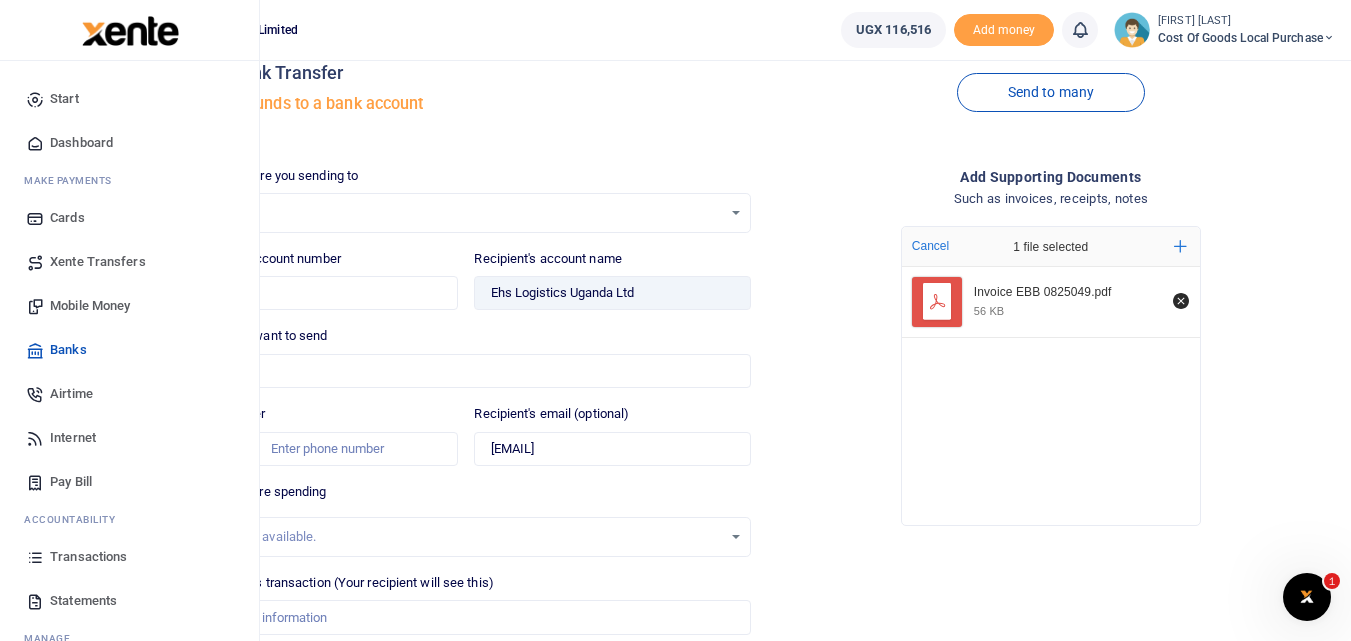click at bounding box center (130, 31) 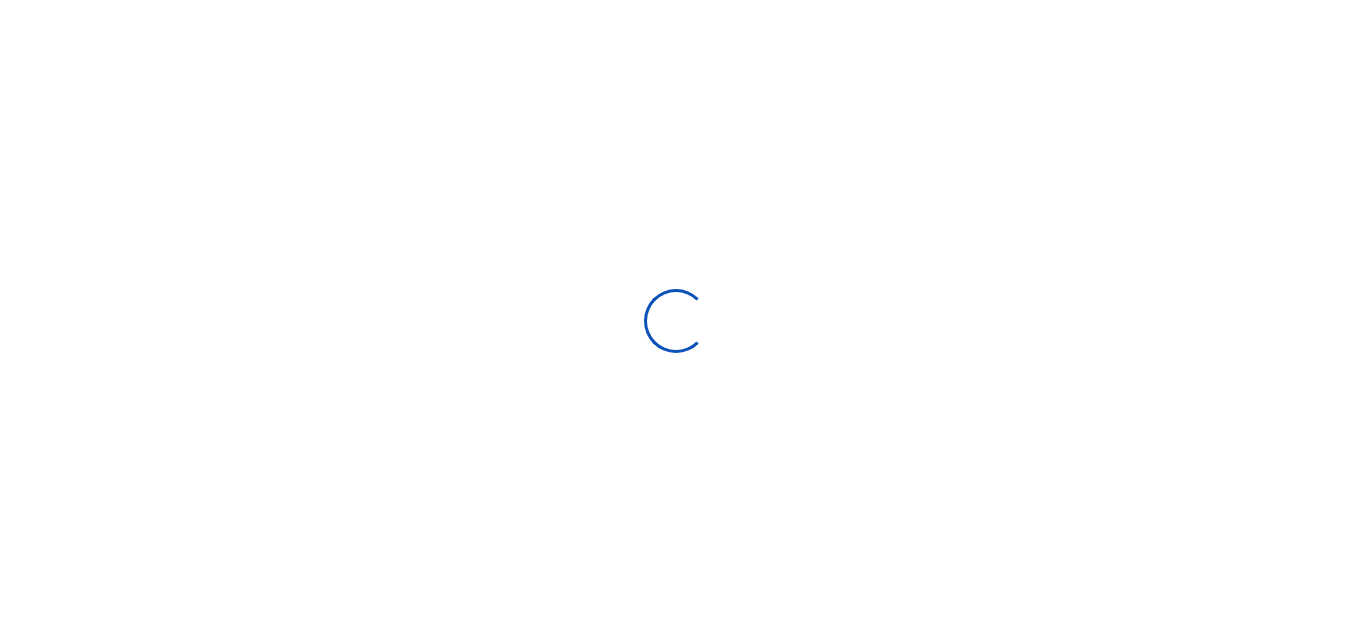 scroll, scrollTop: 0, scrollLeft: 0, axis: both 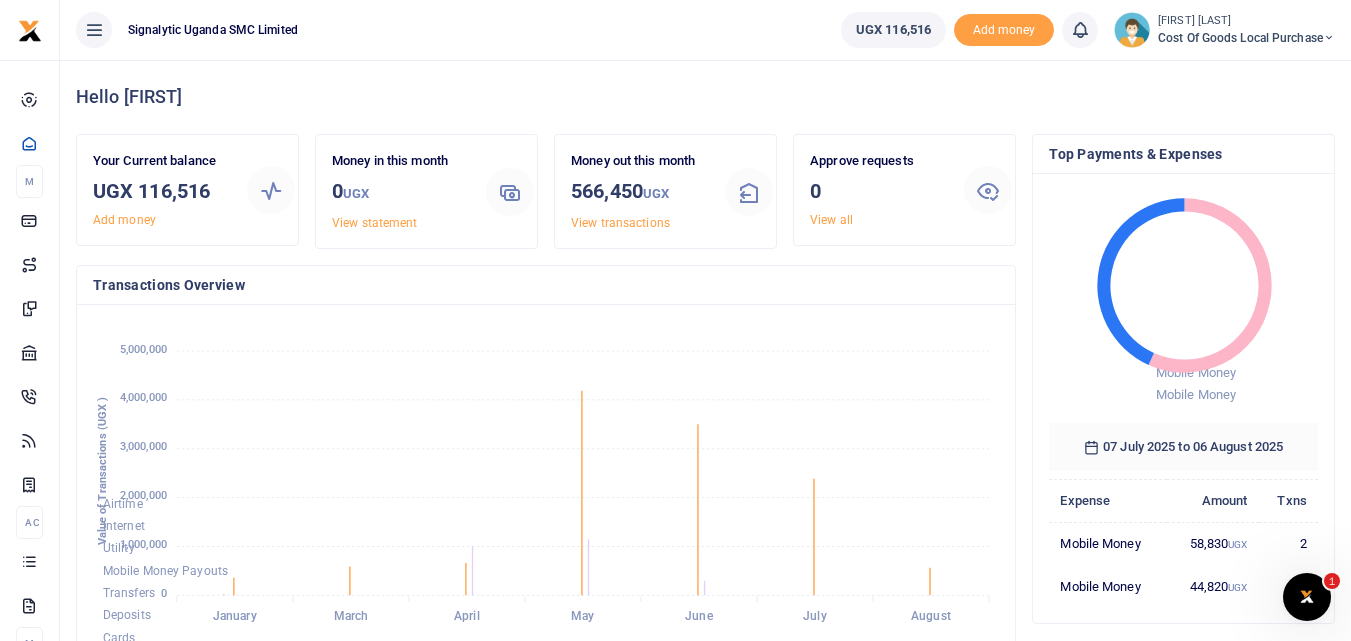 click 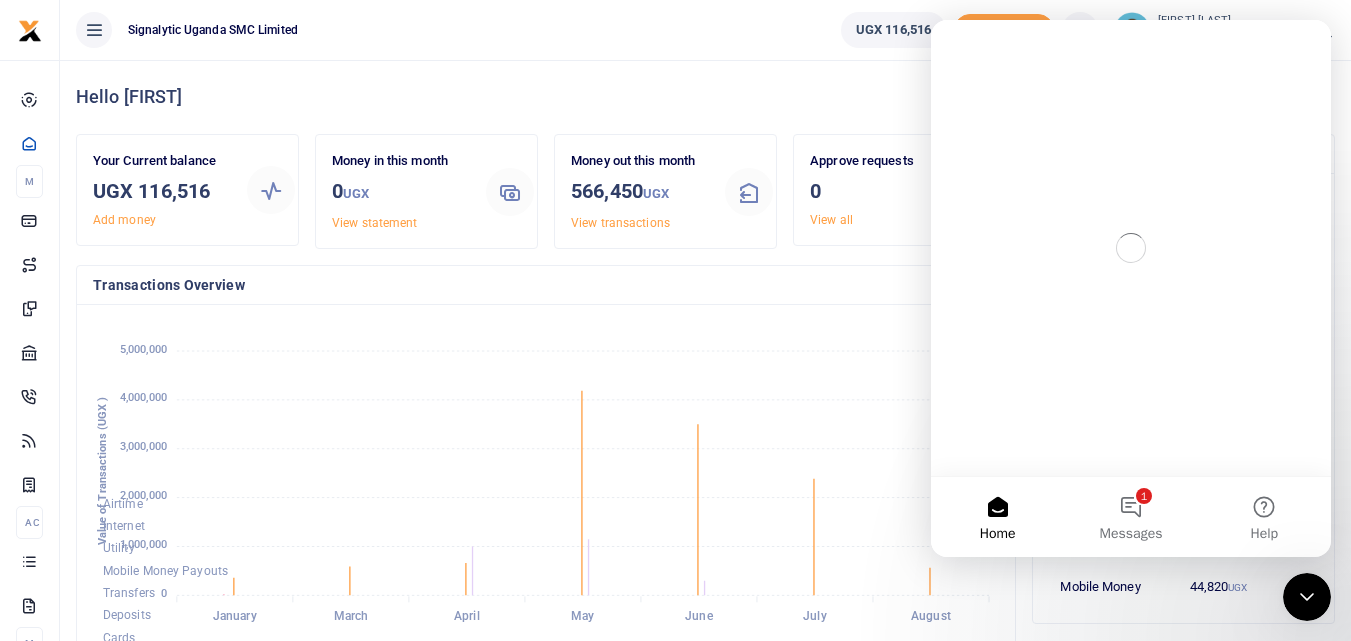 scroll, scrollTop: 0, scrollLeft: 0, axis: both 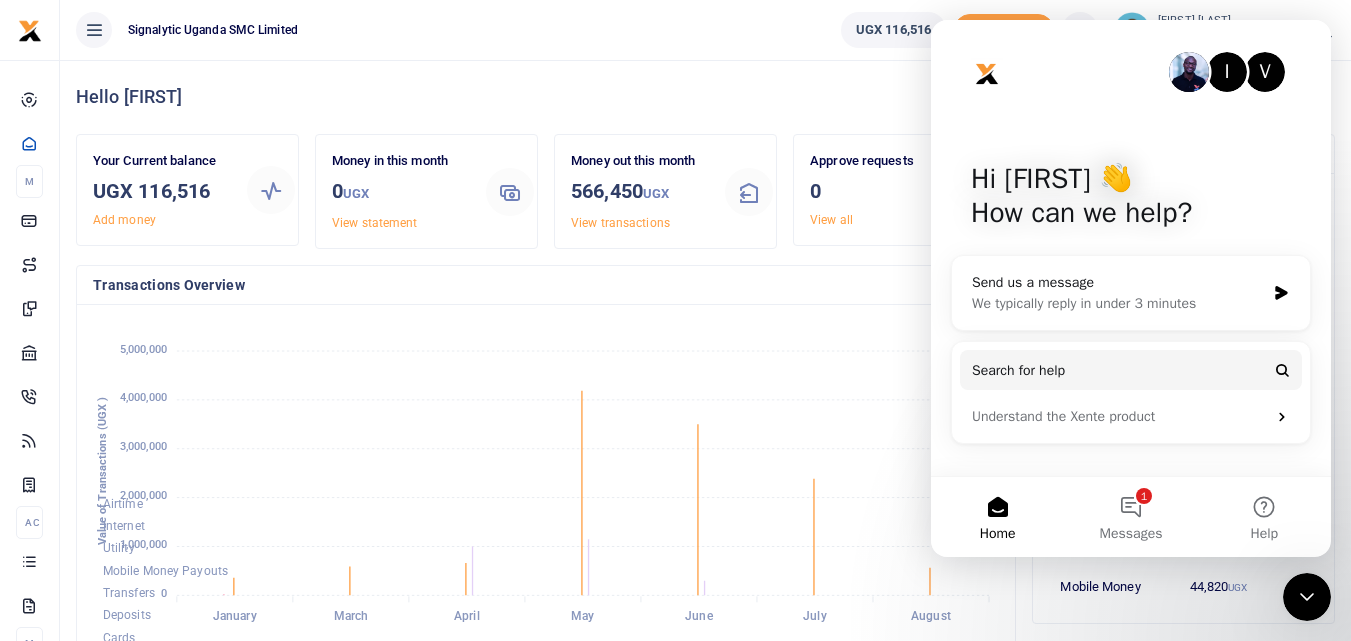 click on "Airtime Internet Utility Mobile Money Payouts Transfers Deposits Cards" 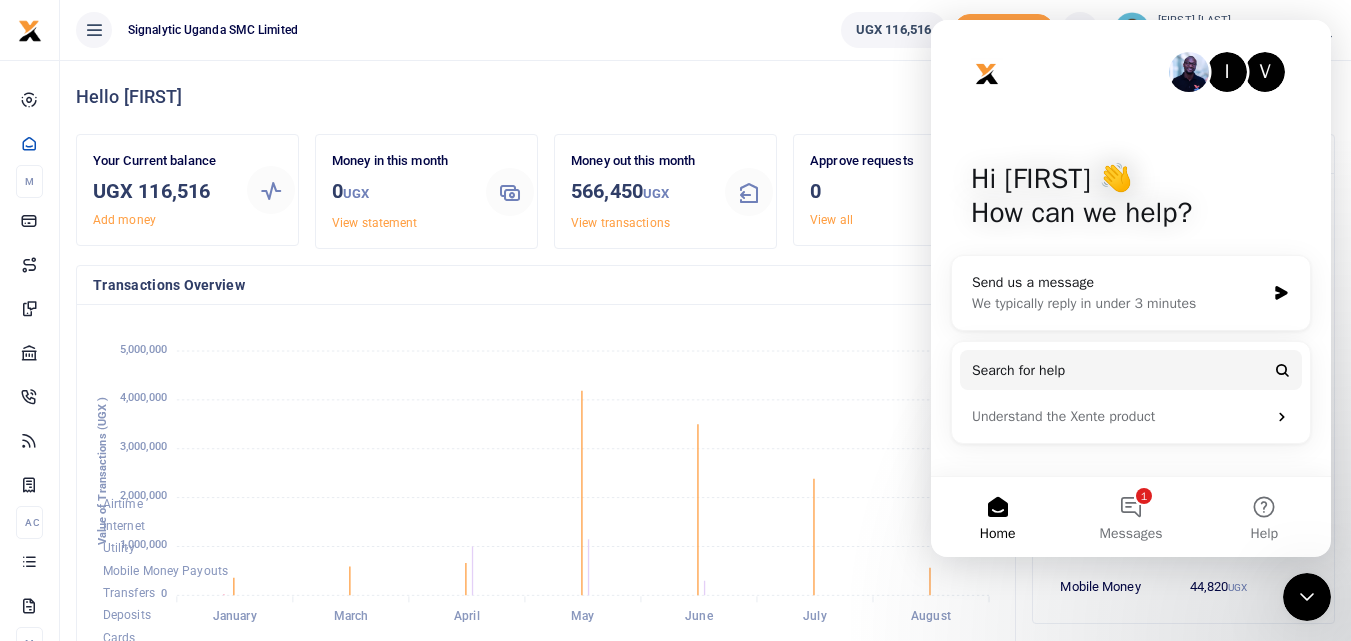 click on "Airtime Internet Utility Mobile Money Payouts Transfers Deposits Cards" 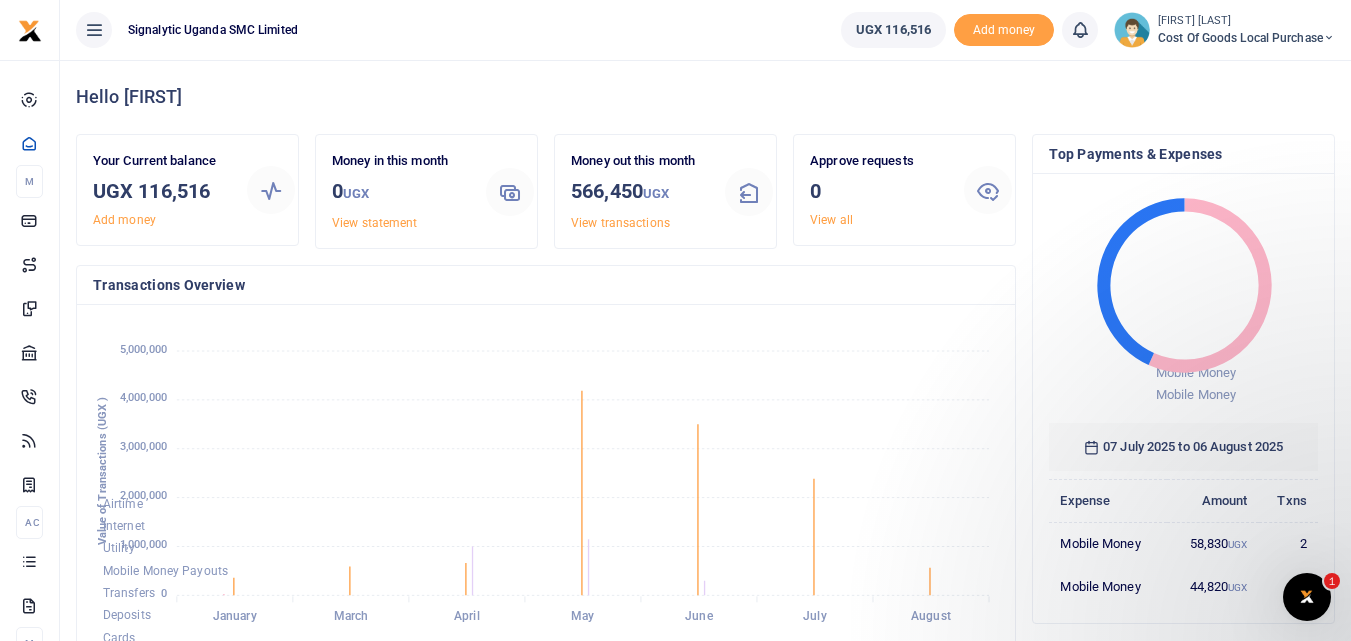 scroll, scrollTop: 0, scrollLeft: 0, axis: both 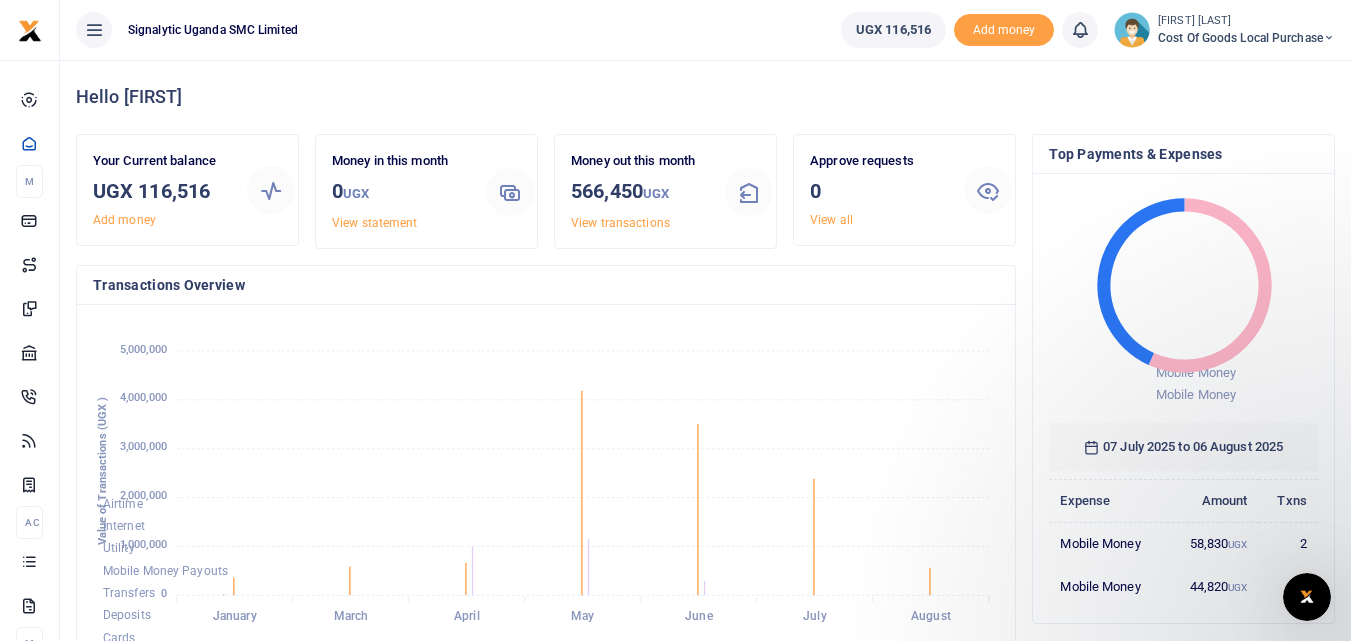 click on "Robert Kyebavuma
Cost of Goods Local Purchase" at bounding box center (1224, 30) 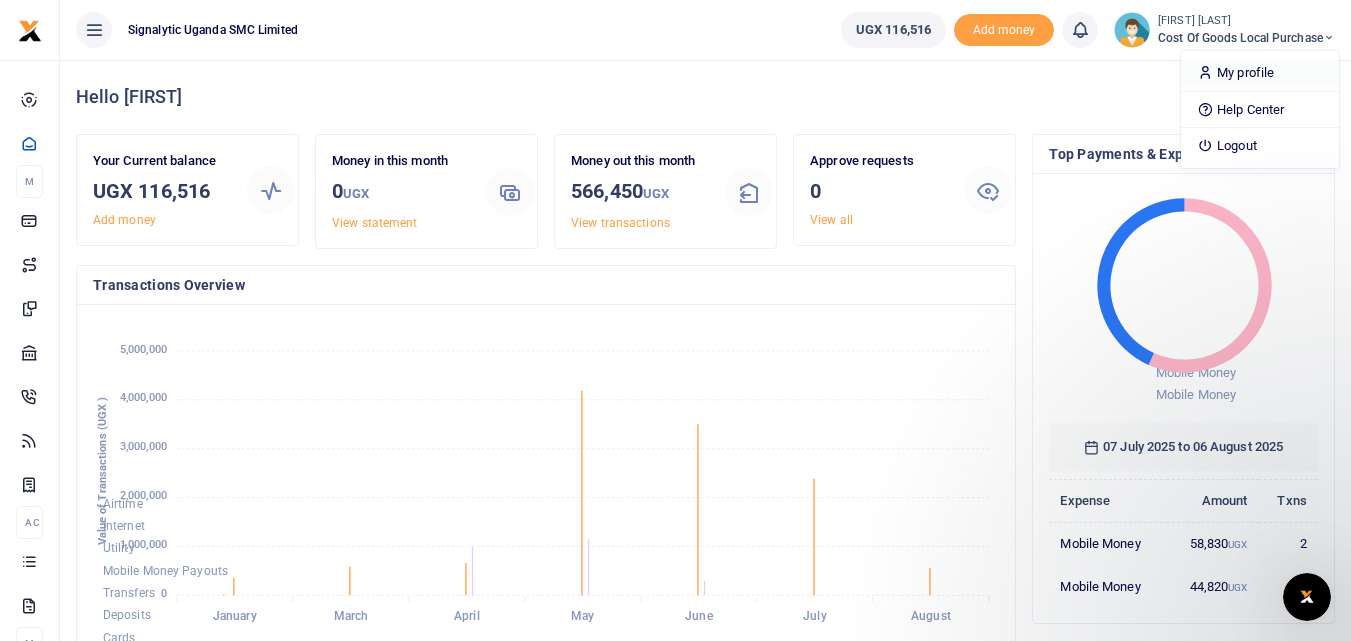 click at bounding box center [1205, 72] 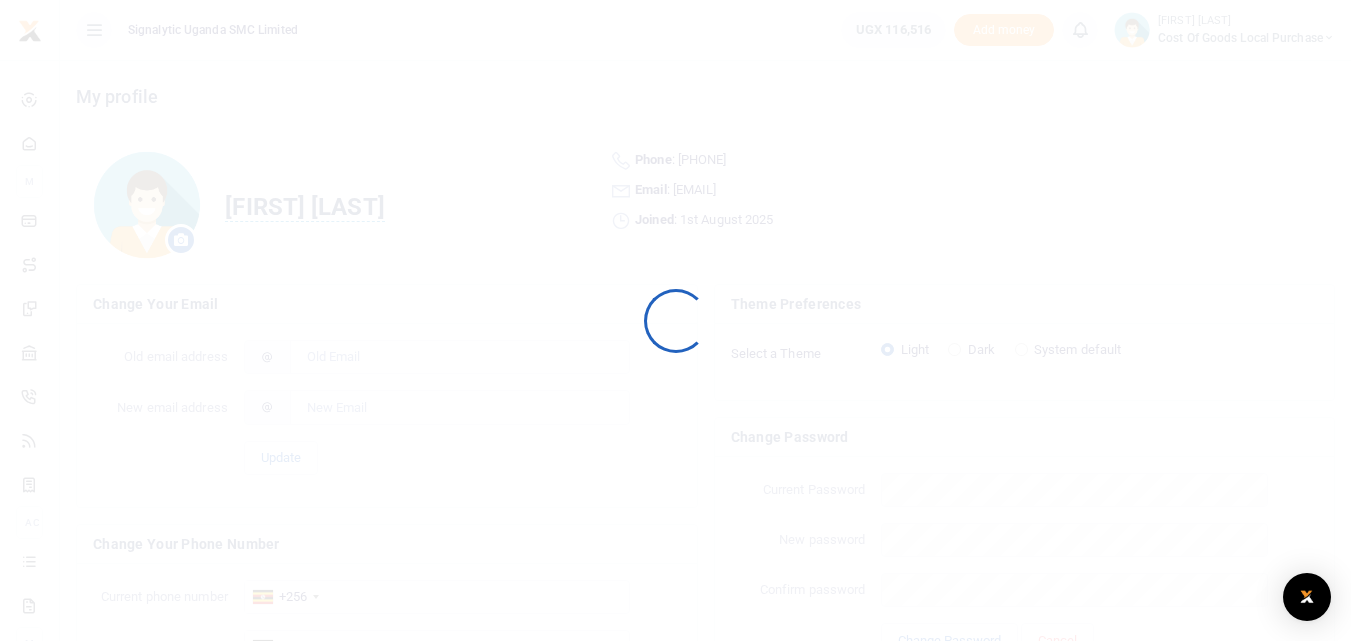 scroll, scrollTop: 0, scrollLeft: 0, axis: both 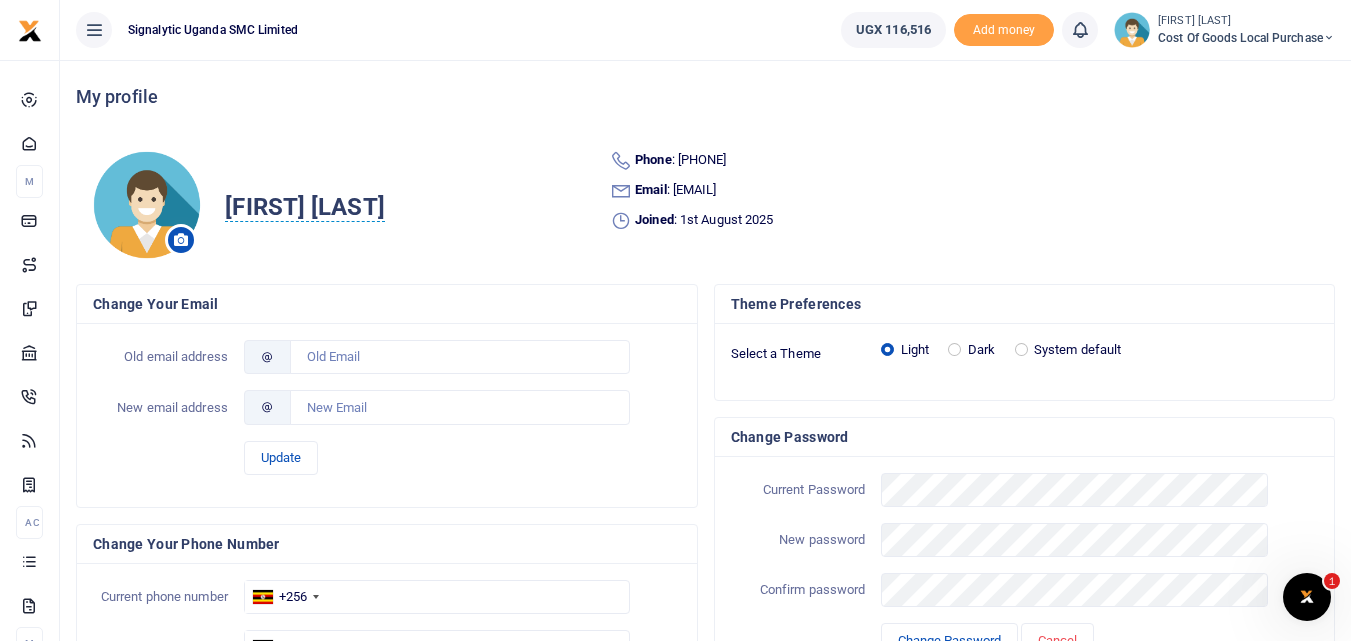 click on "Dark" at bounding box center (971, 350) 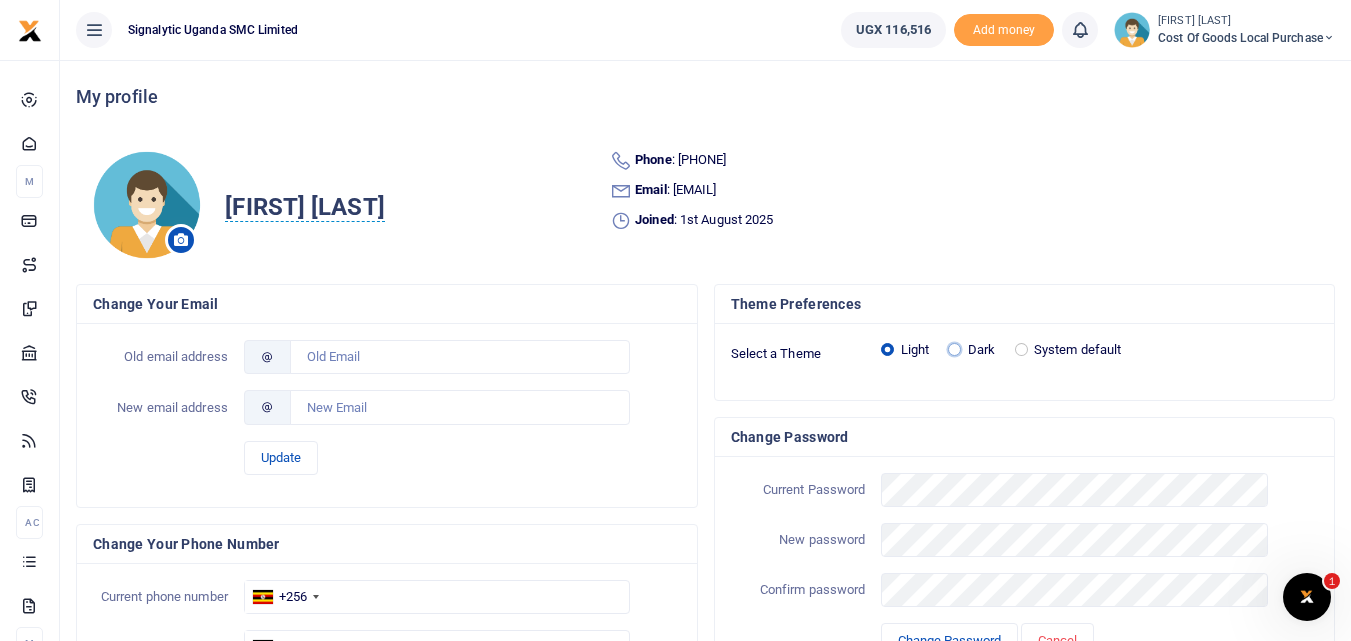 click on "Dark" at bounding box center (954, 349) 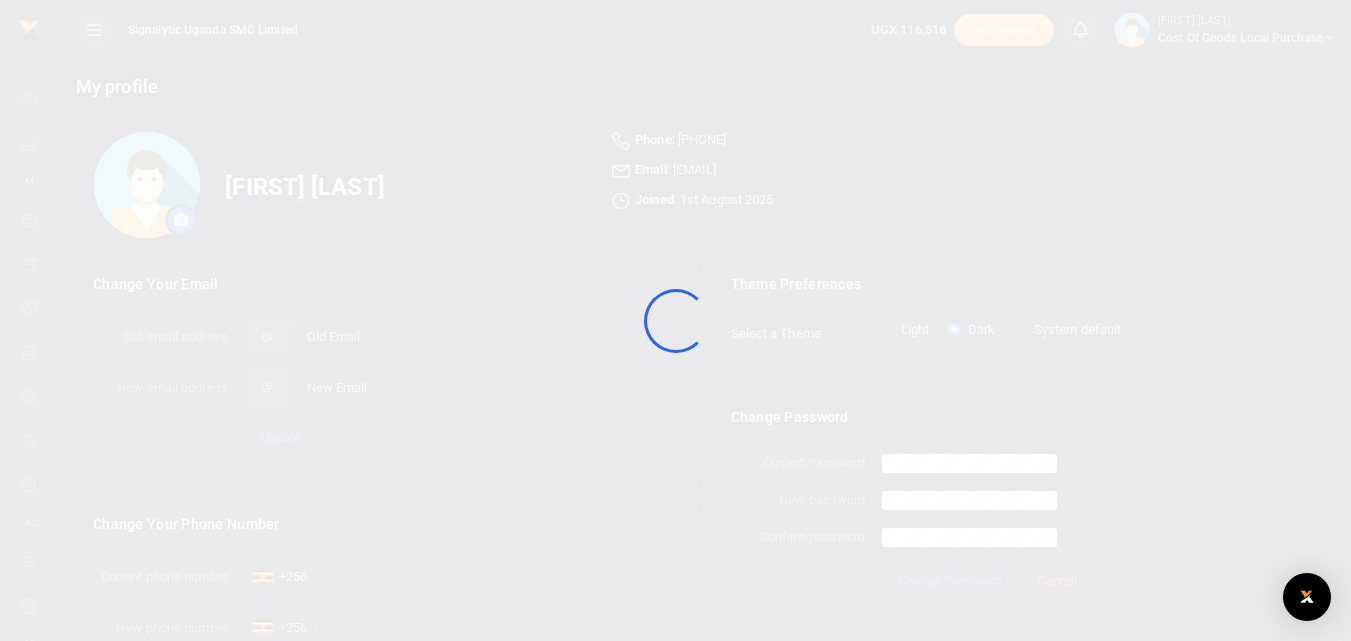 scroll, scrollTop: 0, scrollLeft: 0, axis: both 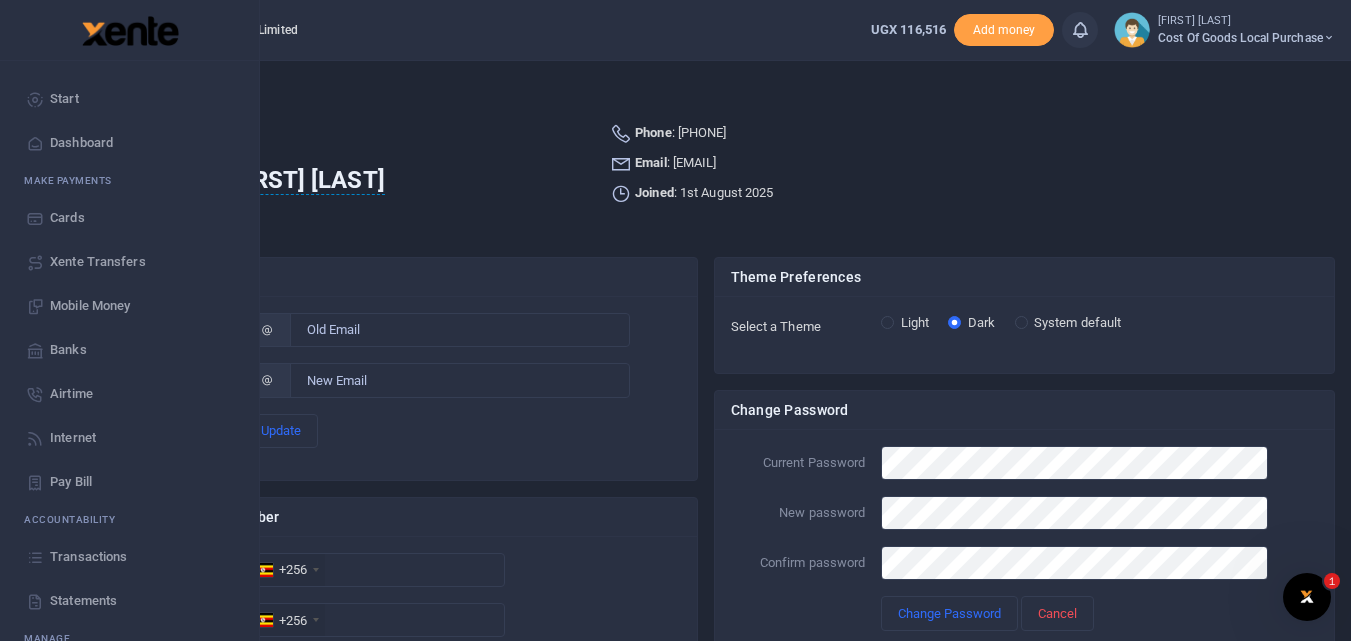 click on "Dashboard" at bounding box center (81, 143) 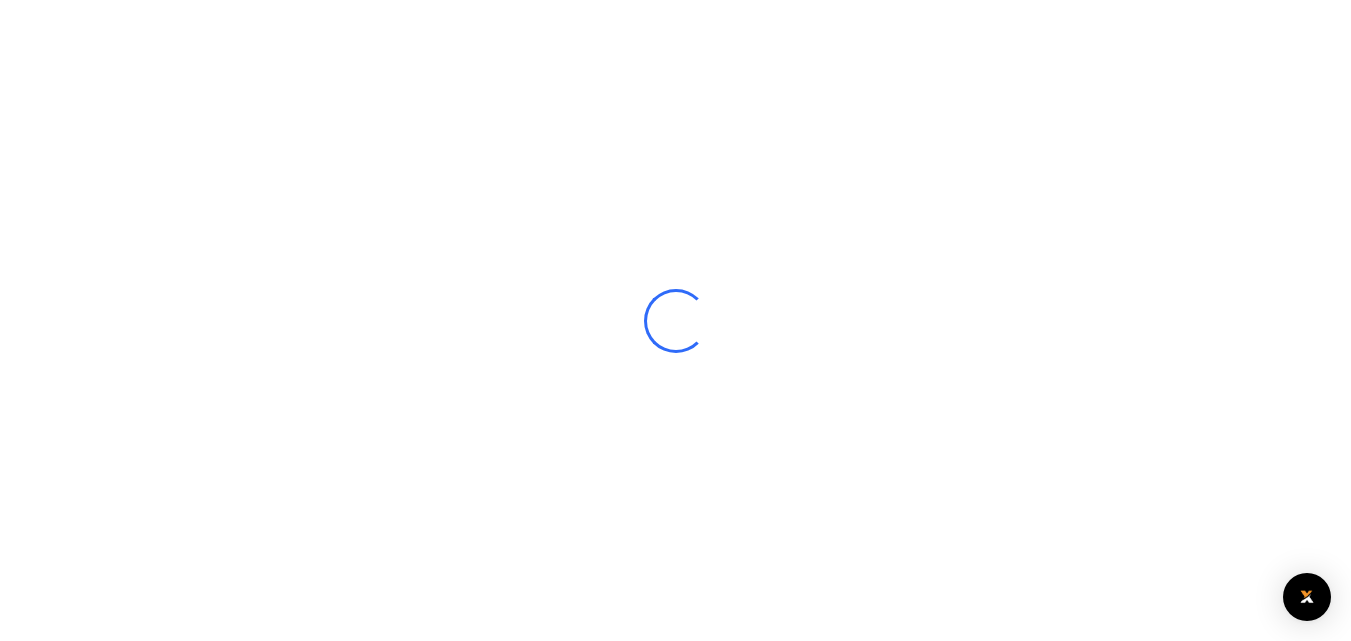 scroll, scrollTop: 0, scrollLeft: 0, axis: both 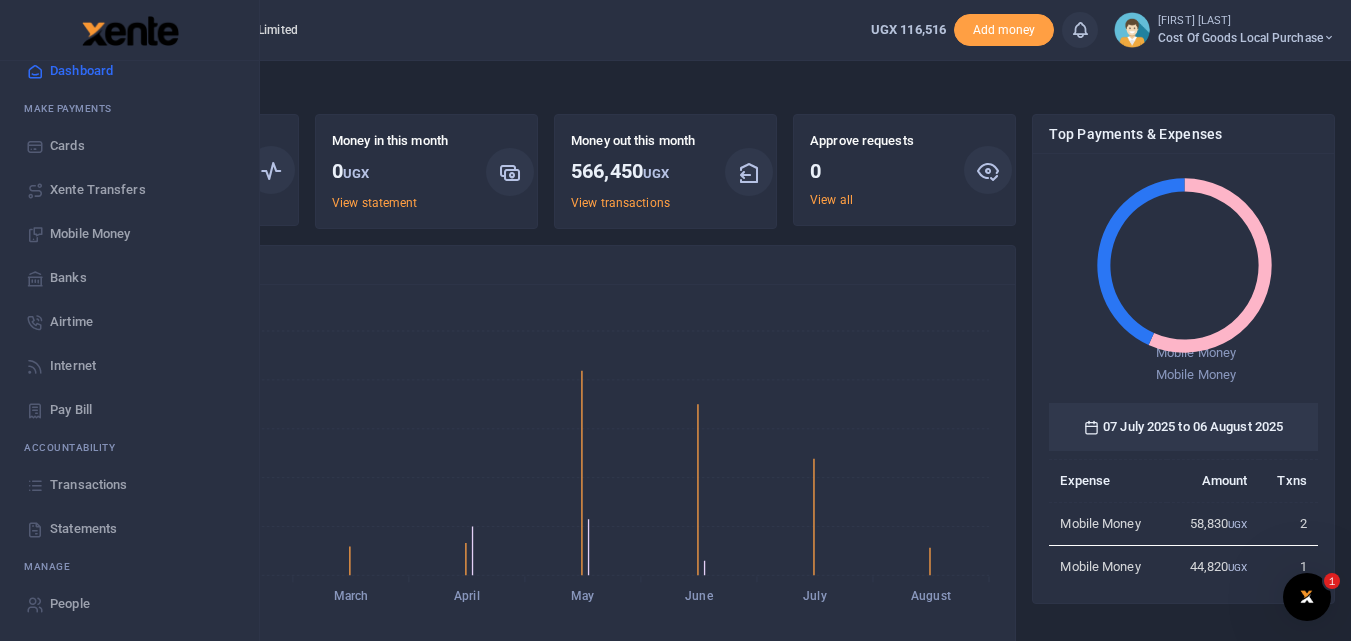 click on "People" at bounding box center [70, 604] 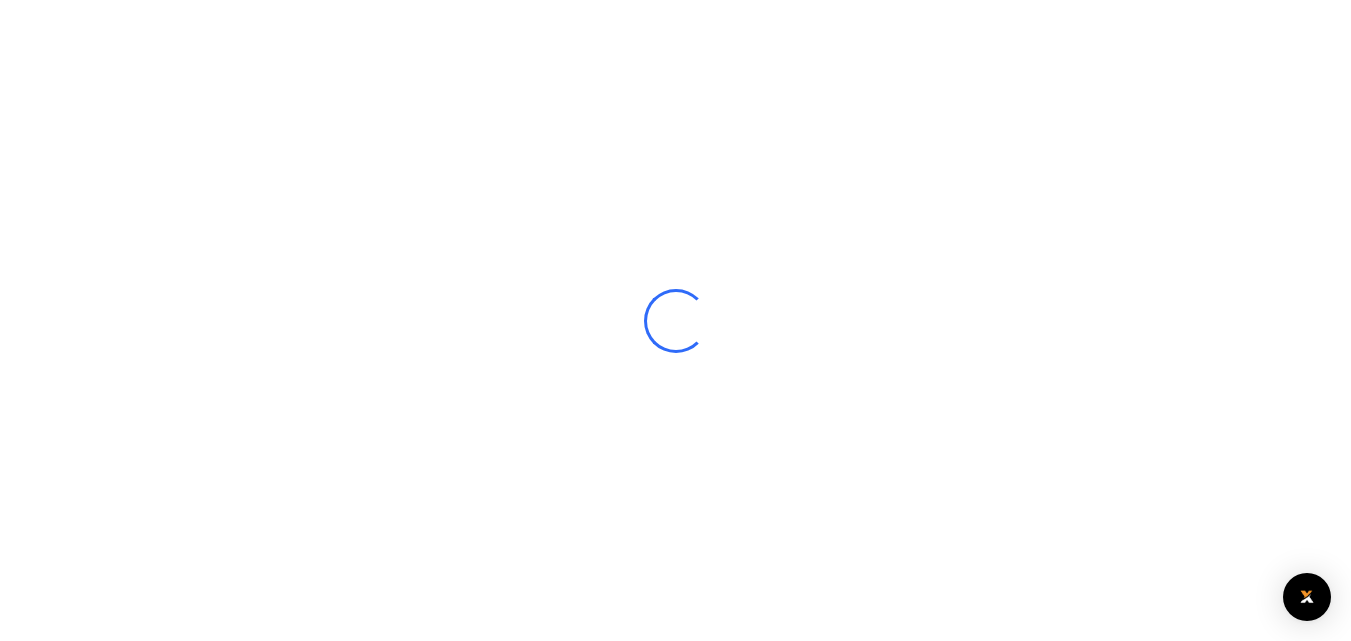 scroll, scrollTop: 0, scrollLeft: 0, axis: both 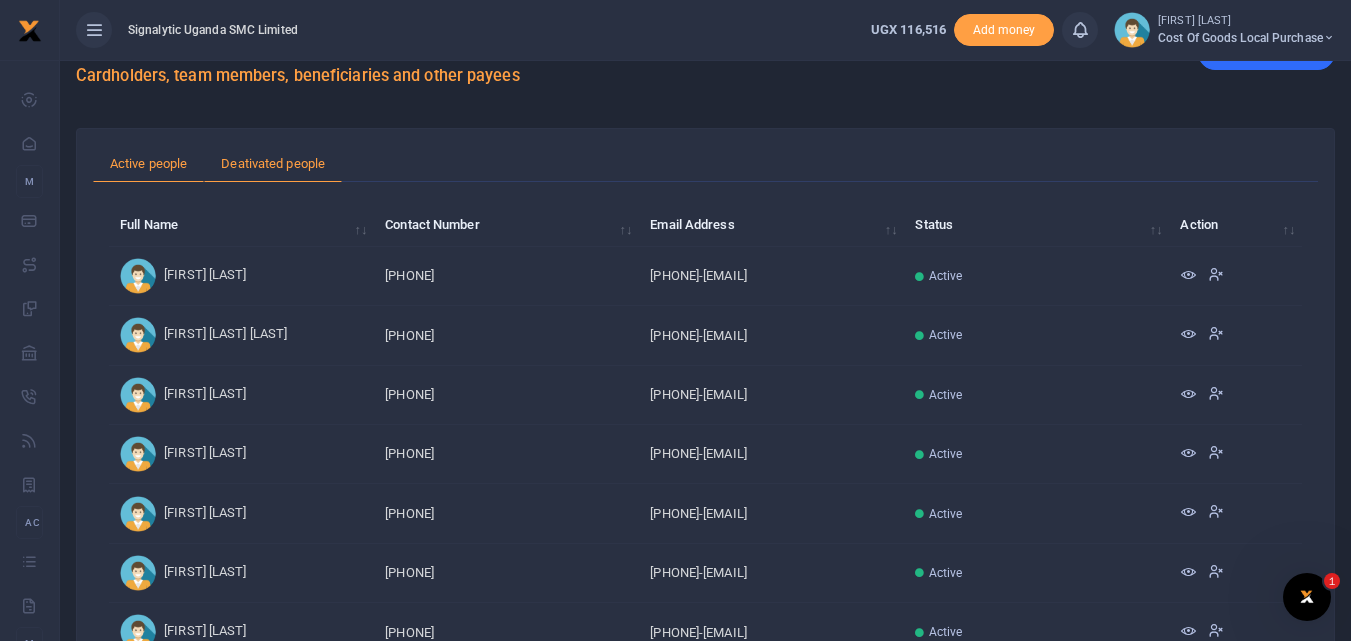 click on "Deativated people" at bounding box center [273, 164] 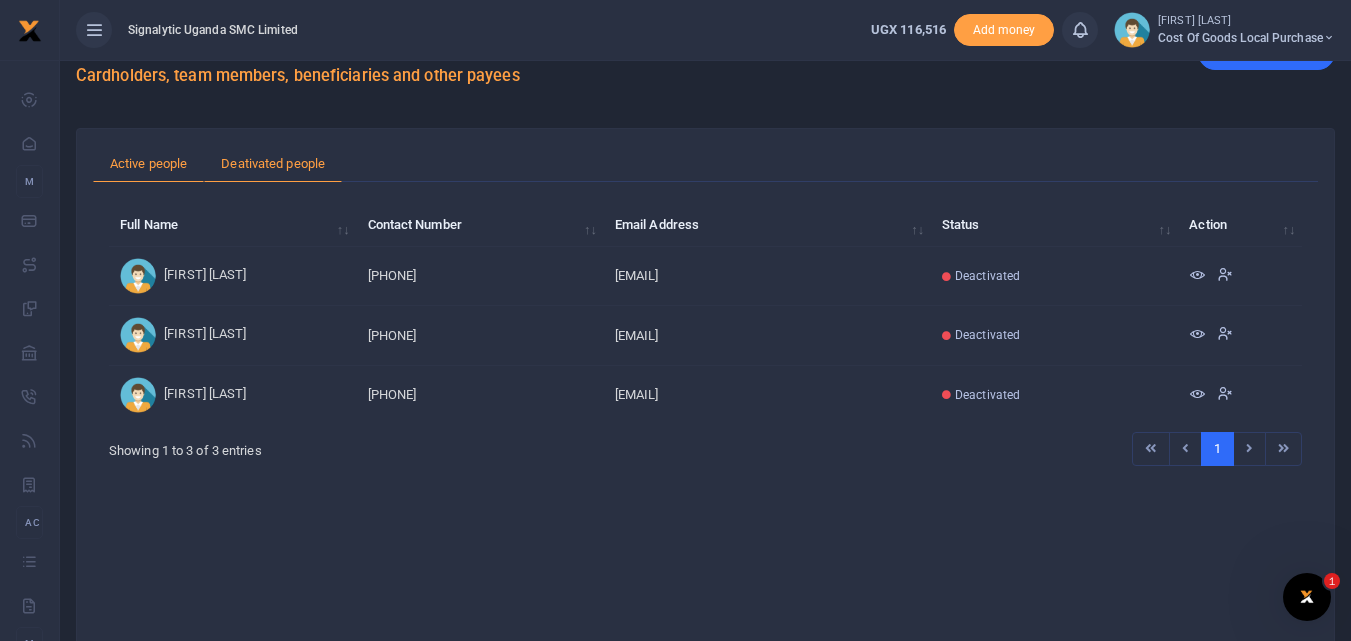 click on "Active people" at bounding box center [148, 164] 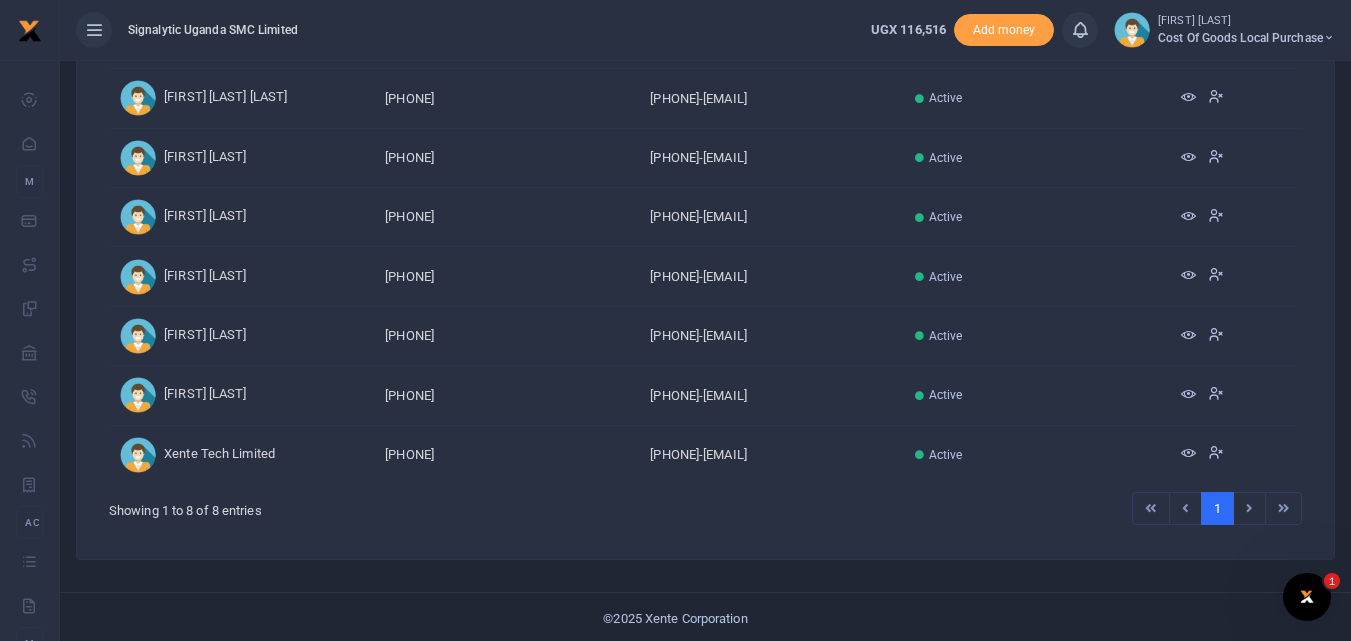 scroll, scrollTop: 282, scrollLeft: 0, axis: vertical 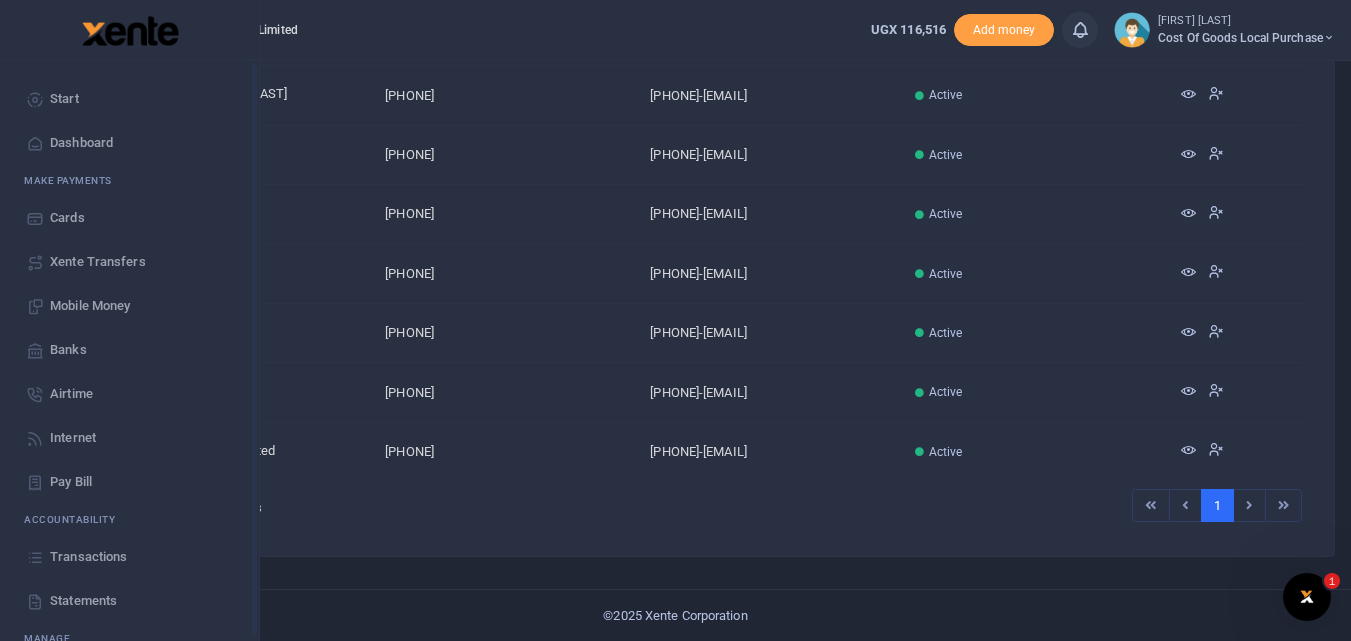 click on "Start" at bounding box center (64, 99) 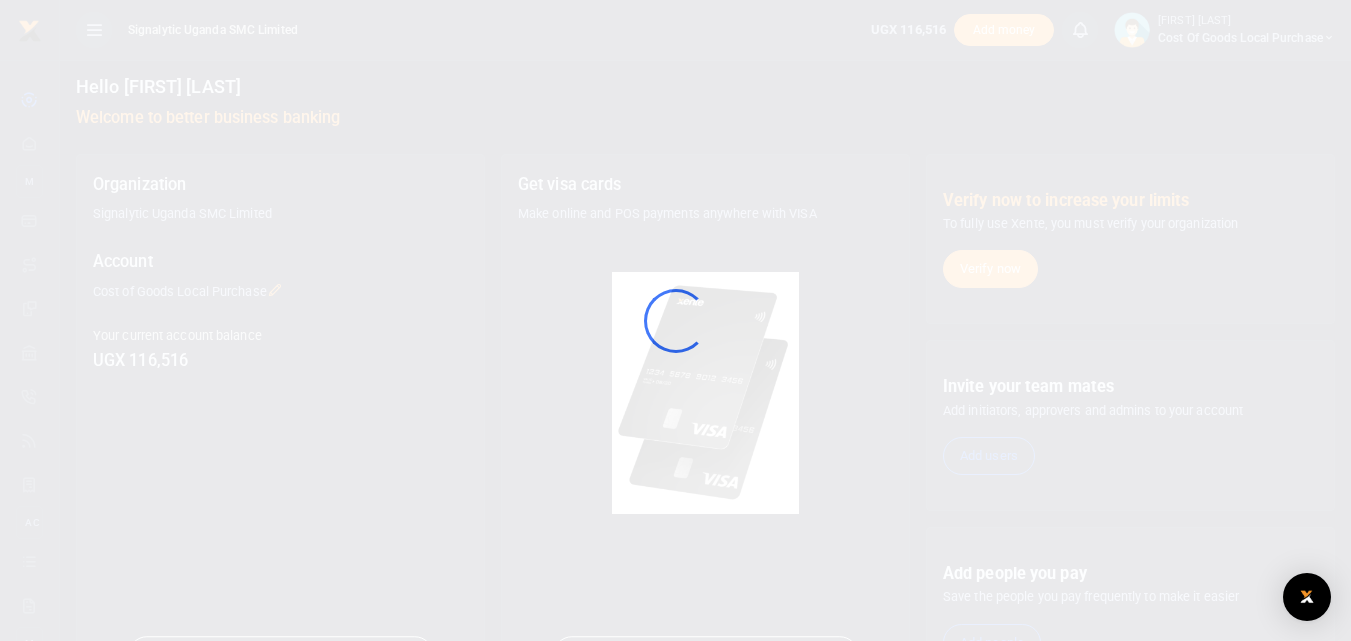 scroll, scrollTop: 0, scrollLeft: 0, axis: both 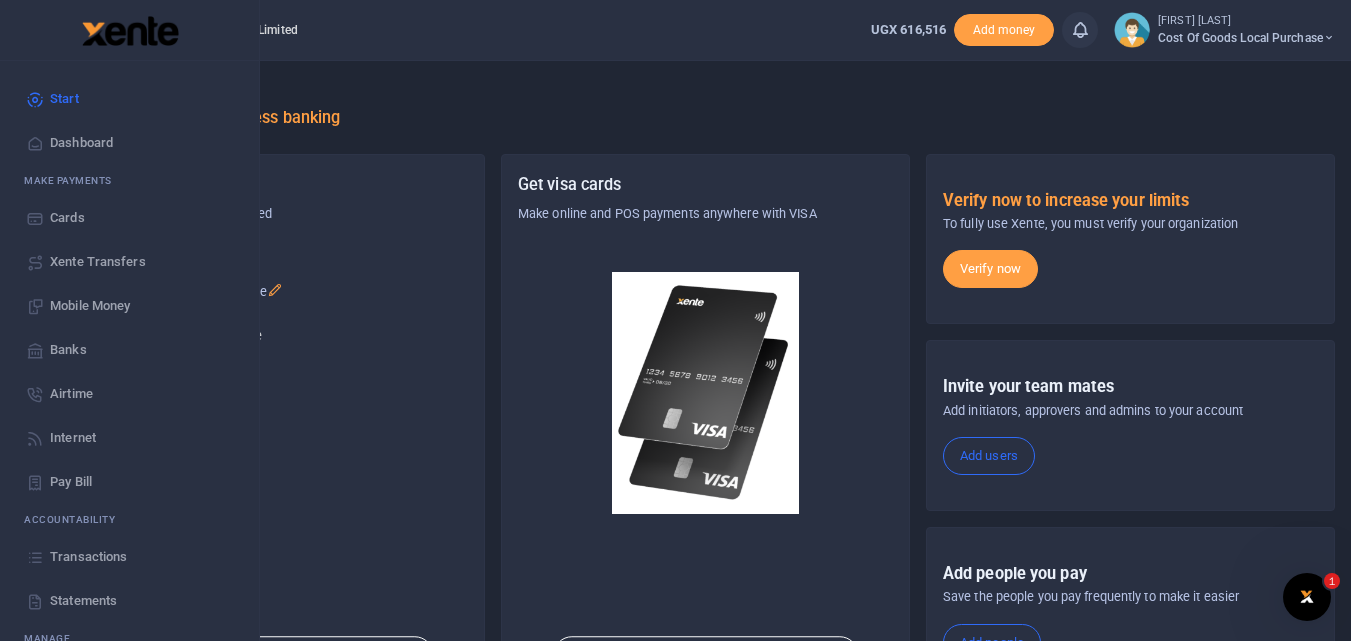 click on "Mobile Money" at bounding box center (90, 306) 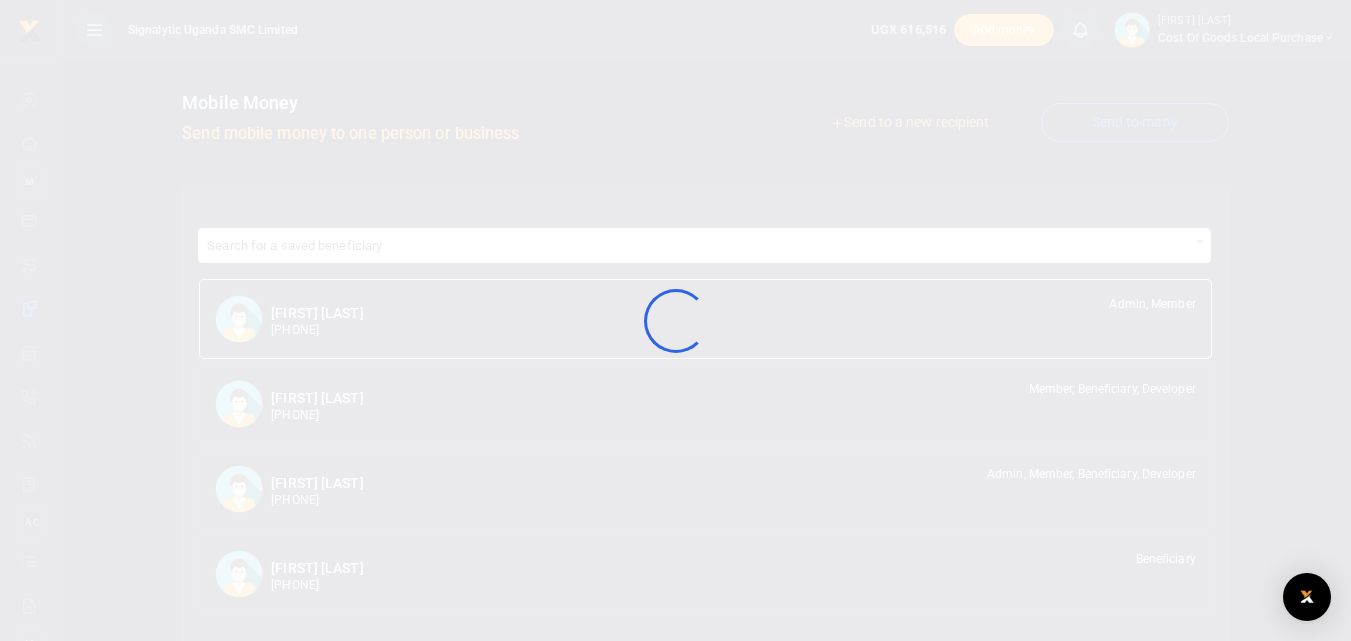 scroll, scrollTop: 0, scrollLeft: 0, axis: both 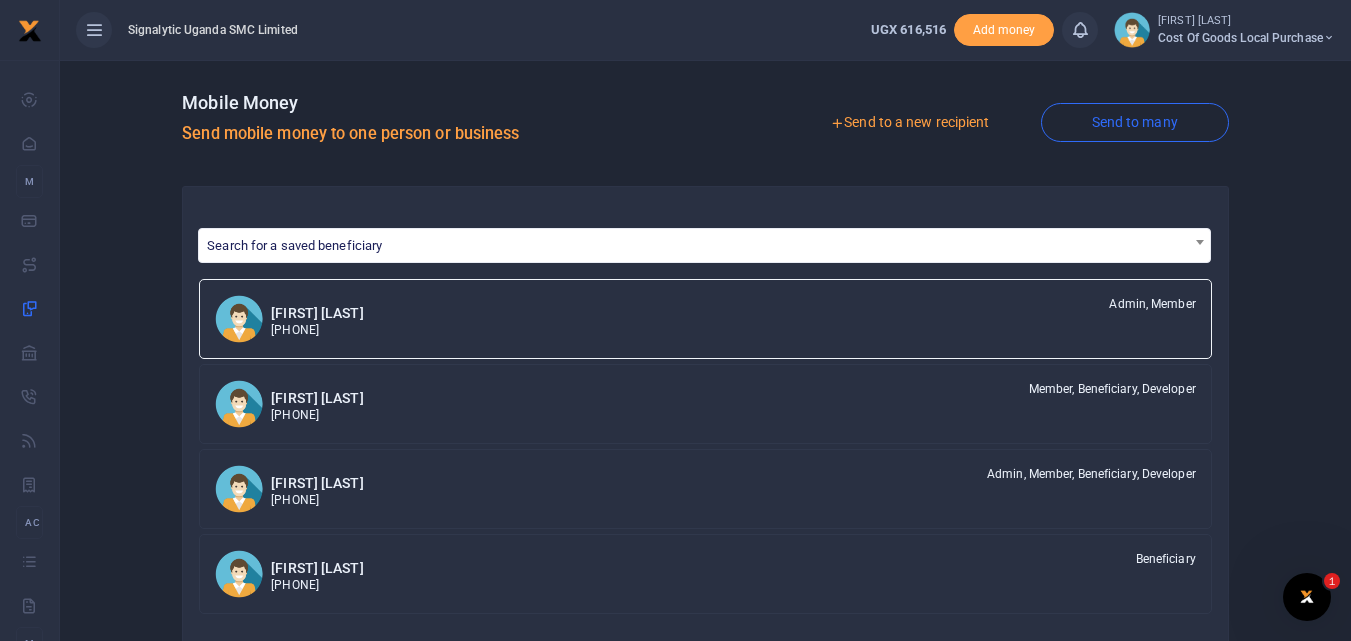 click on "Send to a new recipient" at bounding box center (909, 123) 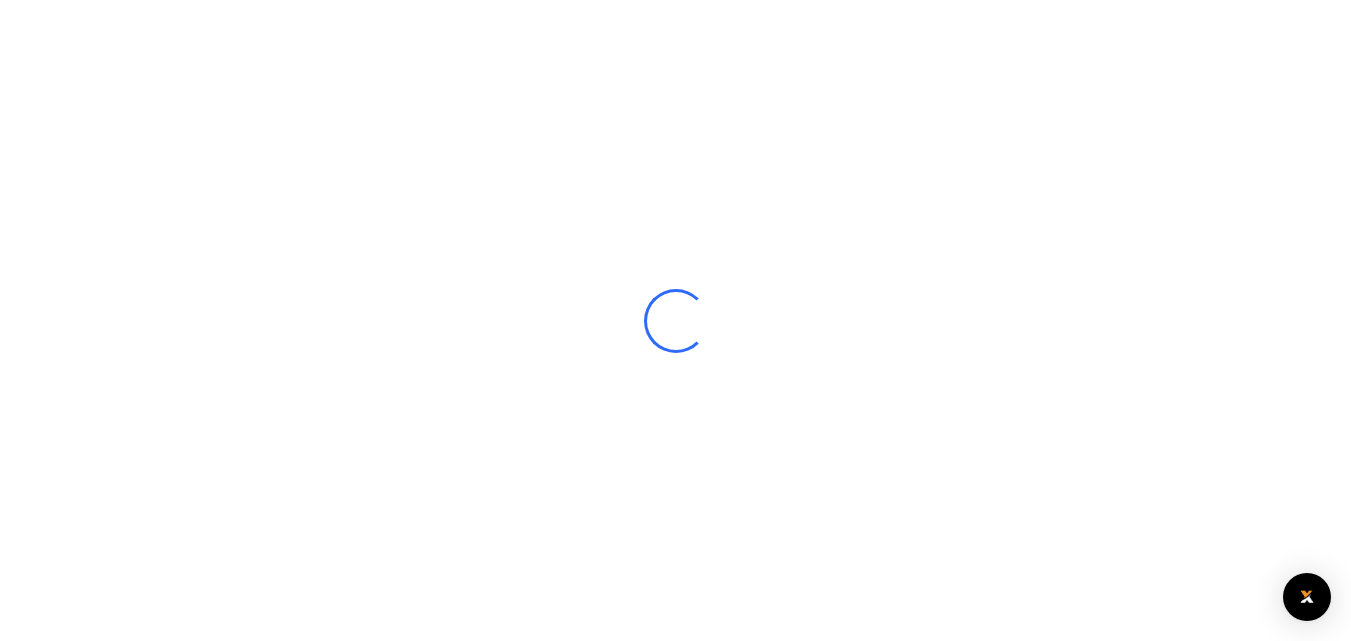 select 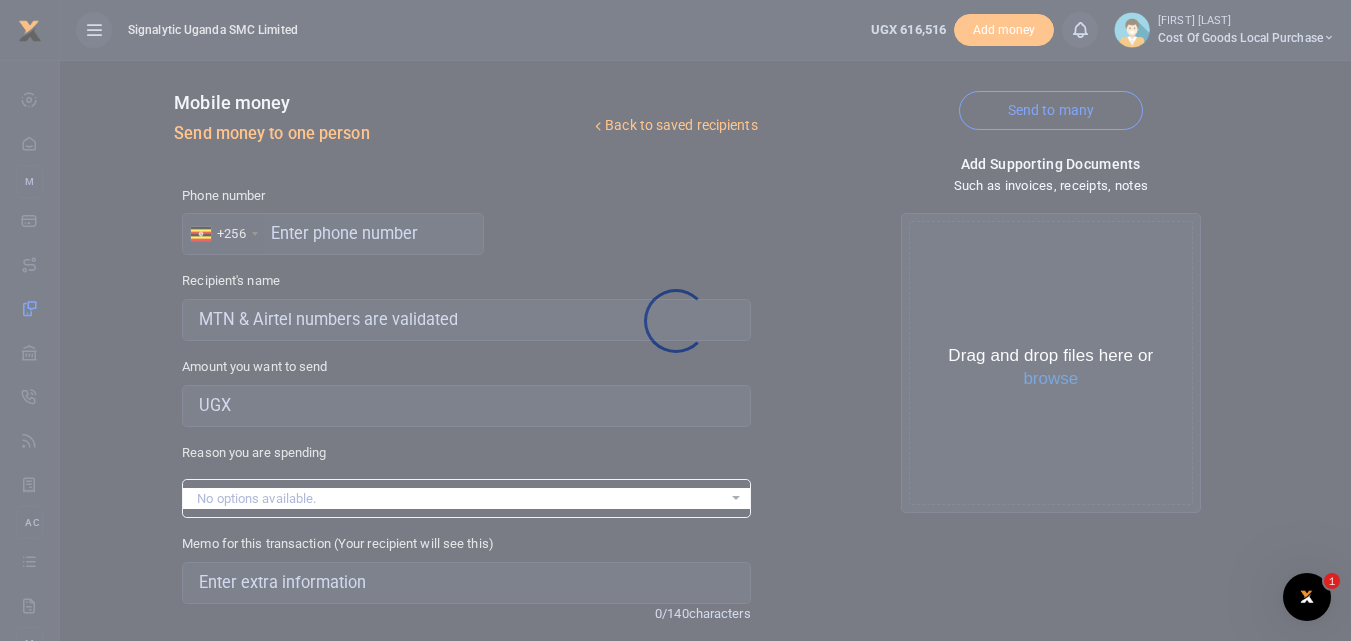 scroll, scrollTop: 0, scrollLeft: 0, axis: both 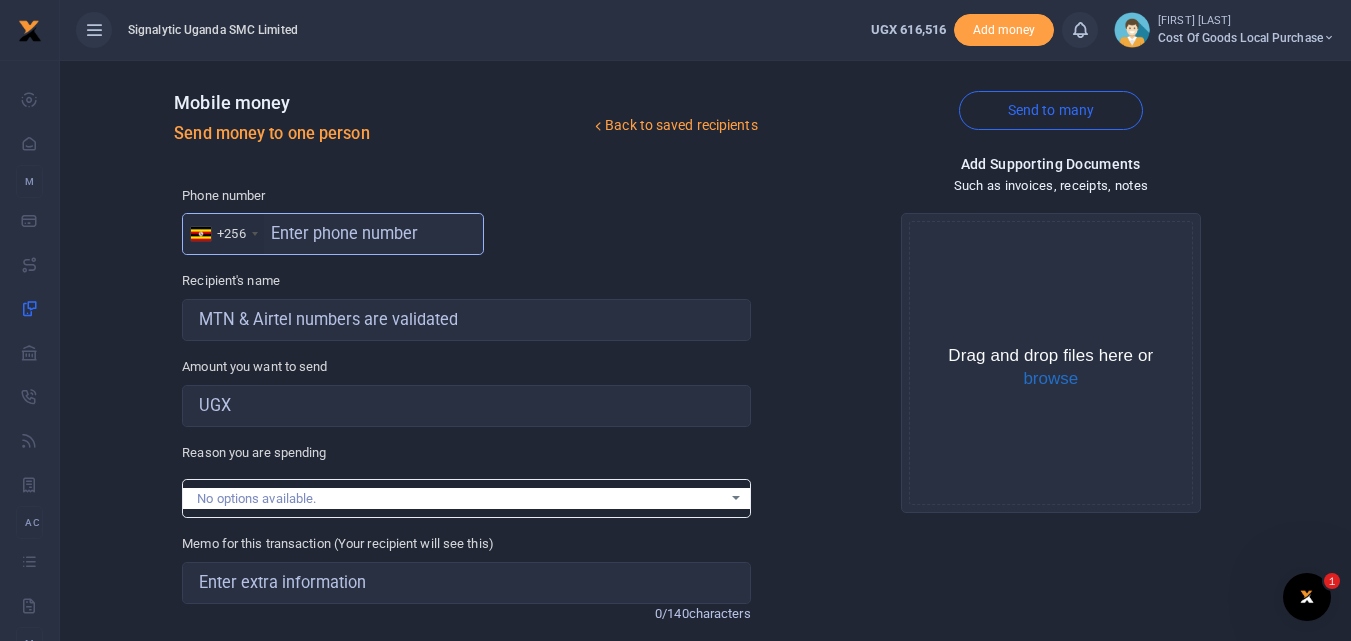click at bounding box center [333, 234] 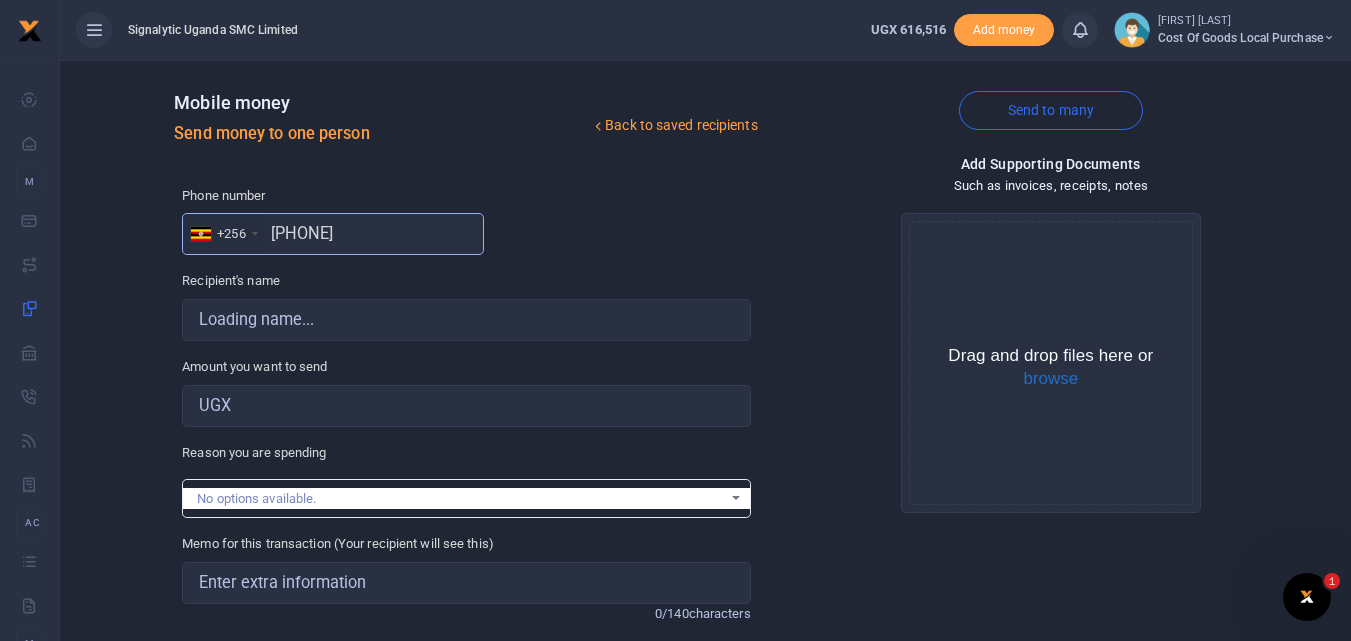 type on "[PHONE]" 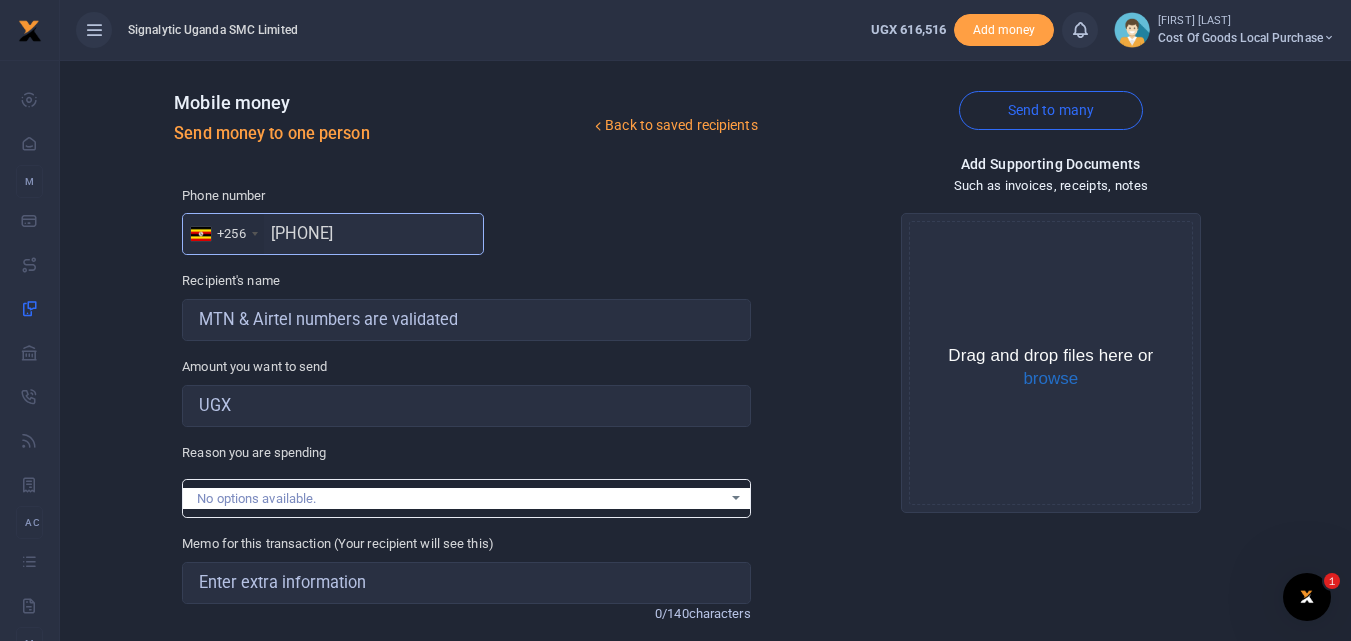 type on "[FIRST] [MIDDLE] [LAST]" 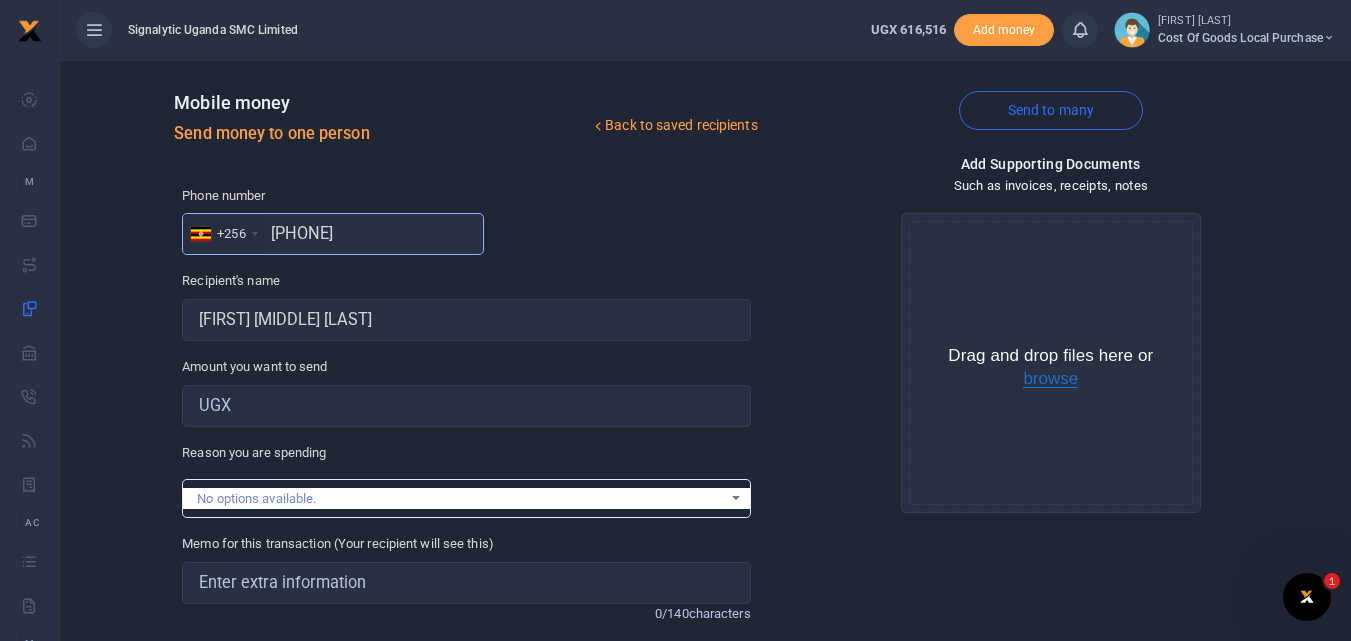 type on "[PHONE]" 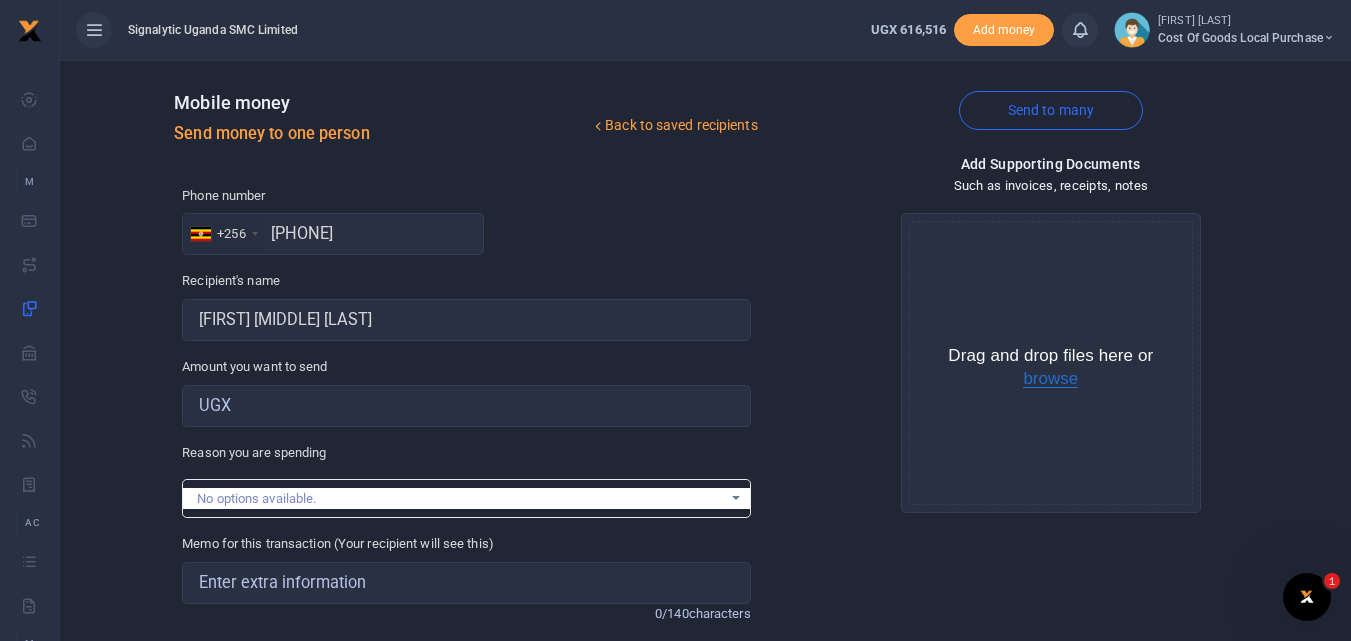 click on "browse" at bounding box center (1050, 379) 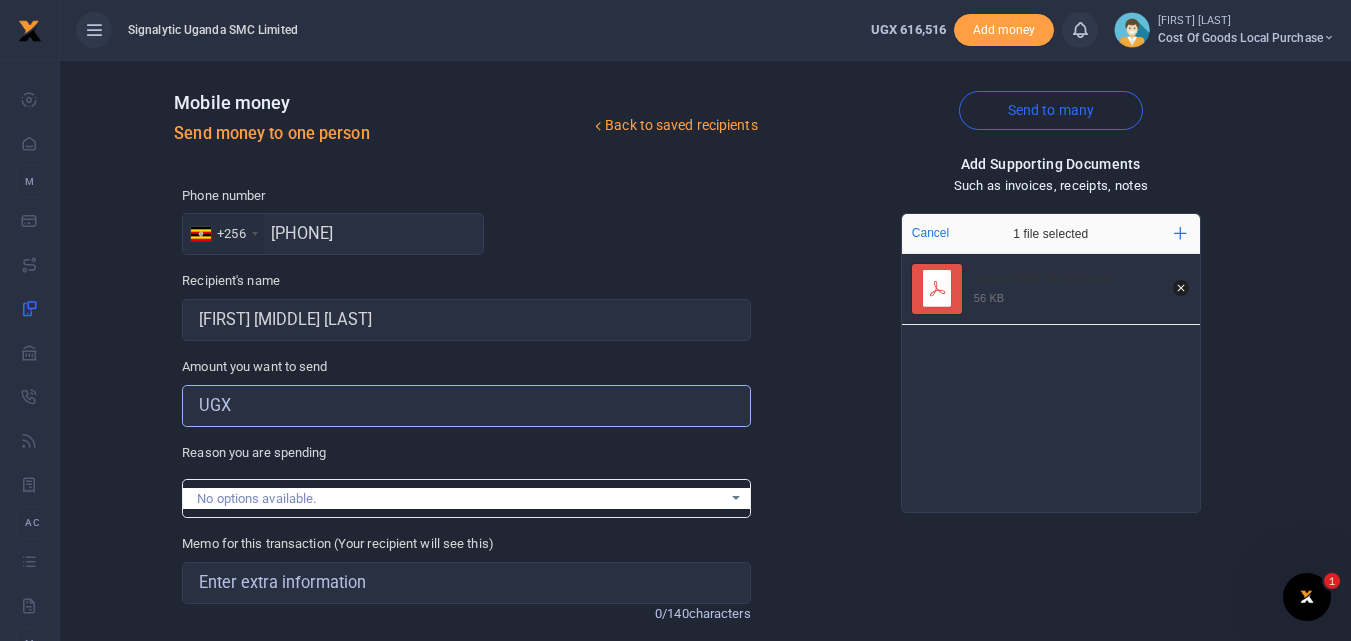 click on "Amount you want to send" at bounding box center [466, 406] 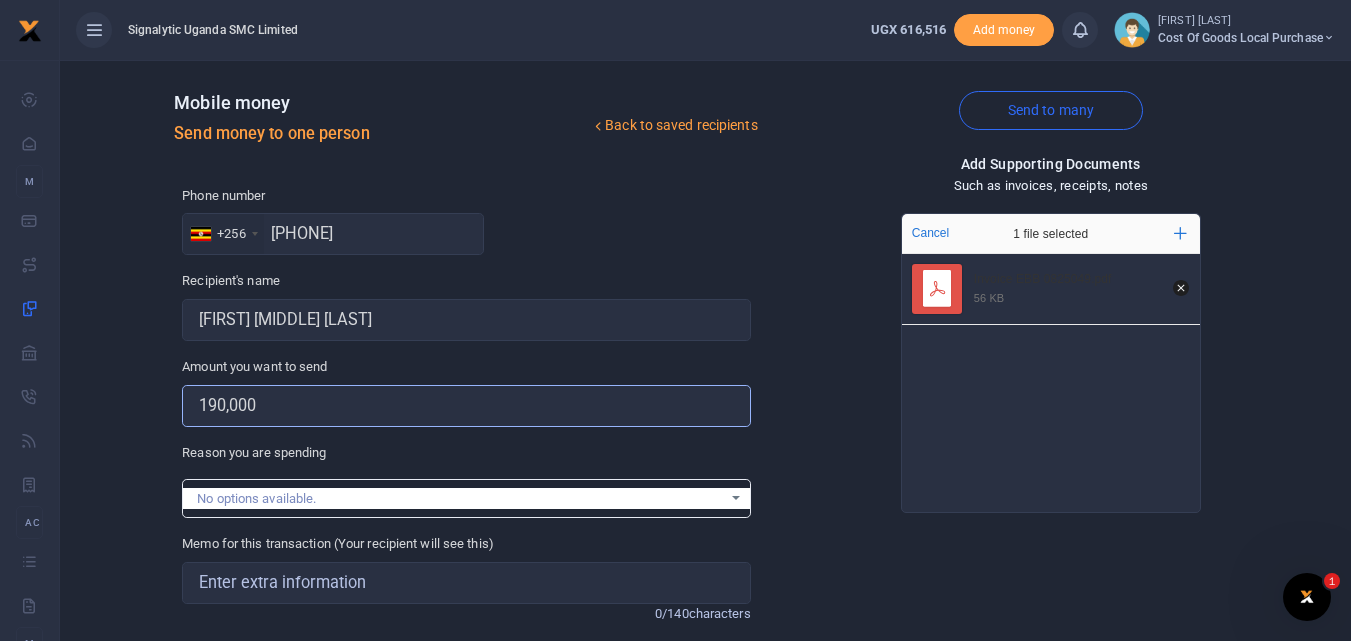 type on "190,000" 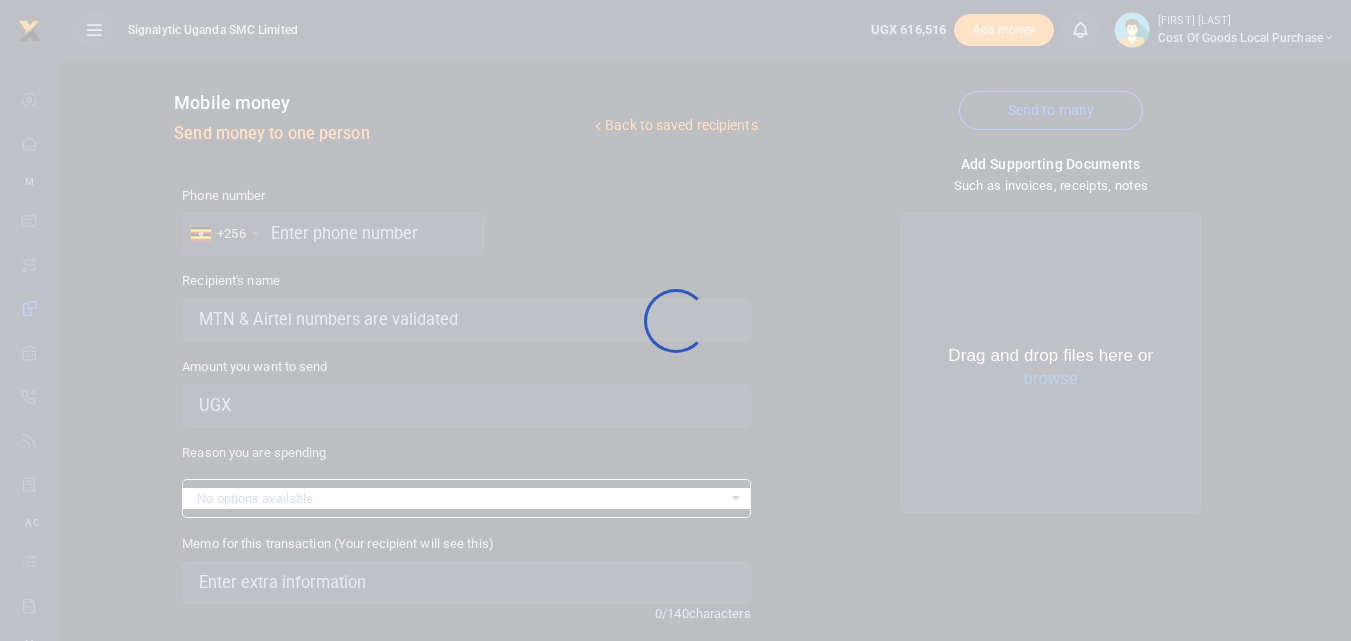 scroll, scrollTop: 0, scrollLeft: 0, axis: both 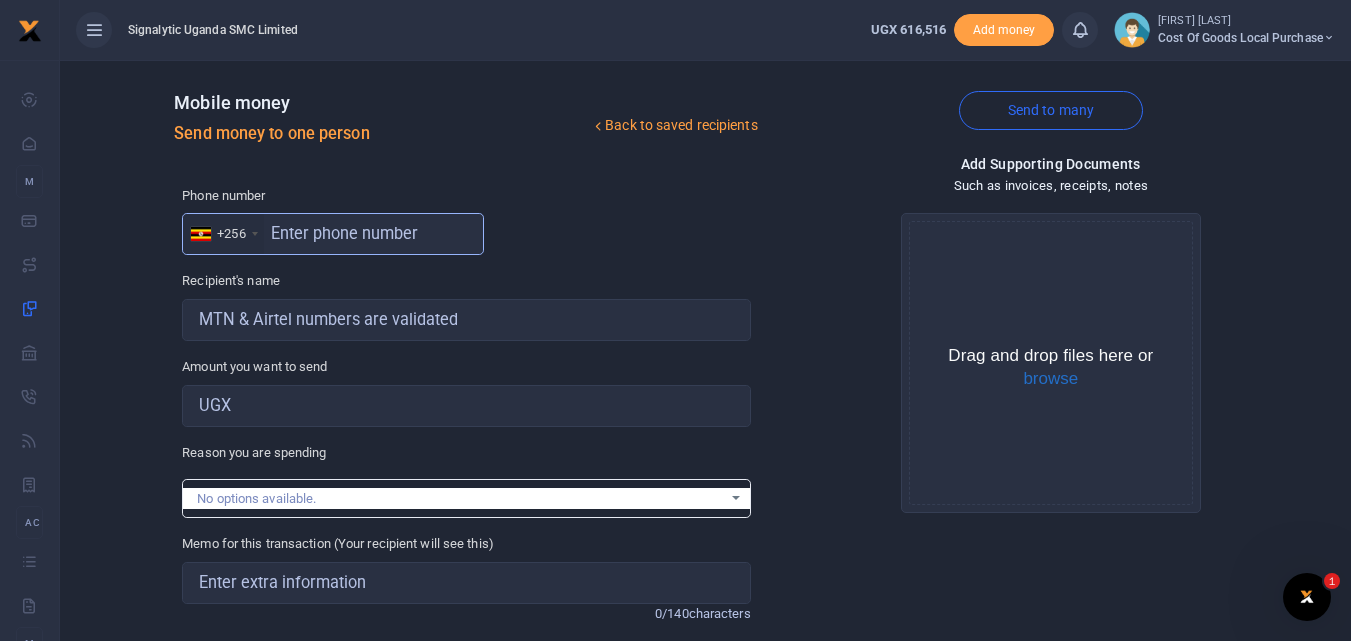 click at bounding box center (333, 234) 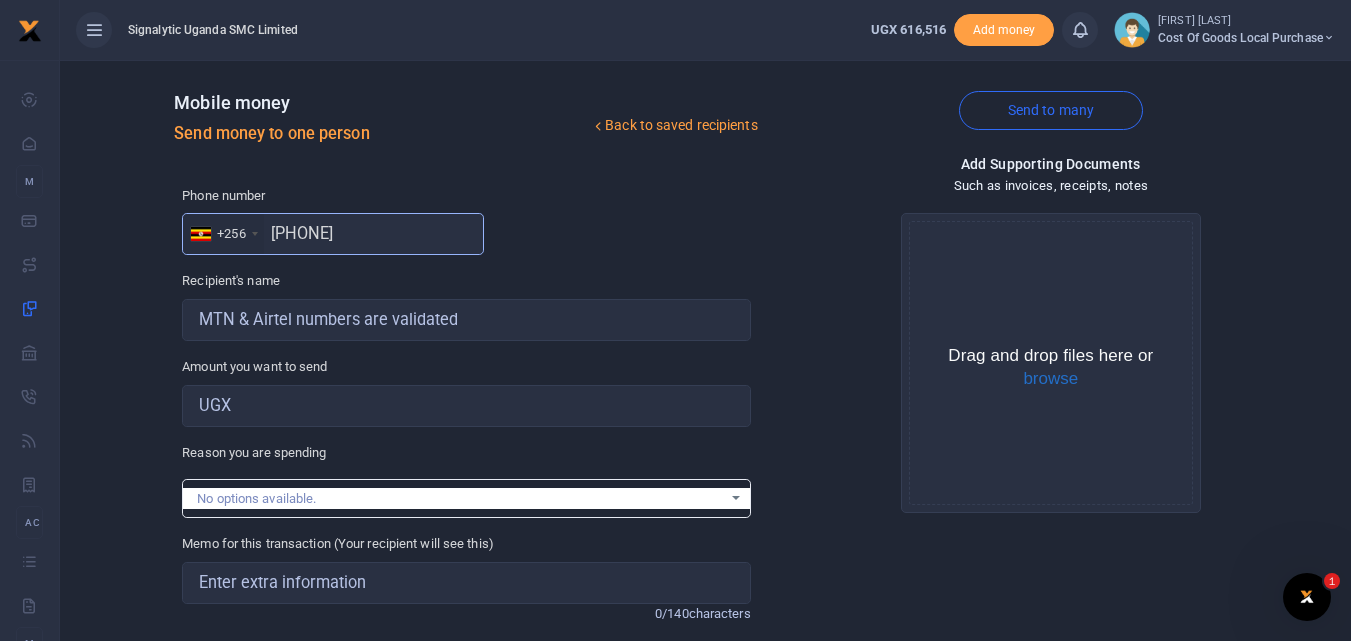 type on "[PHONE]" 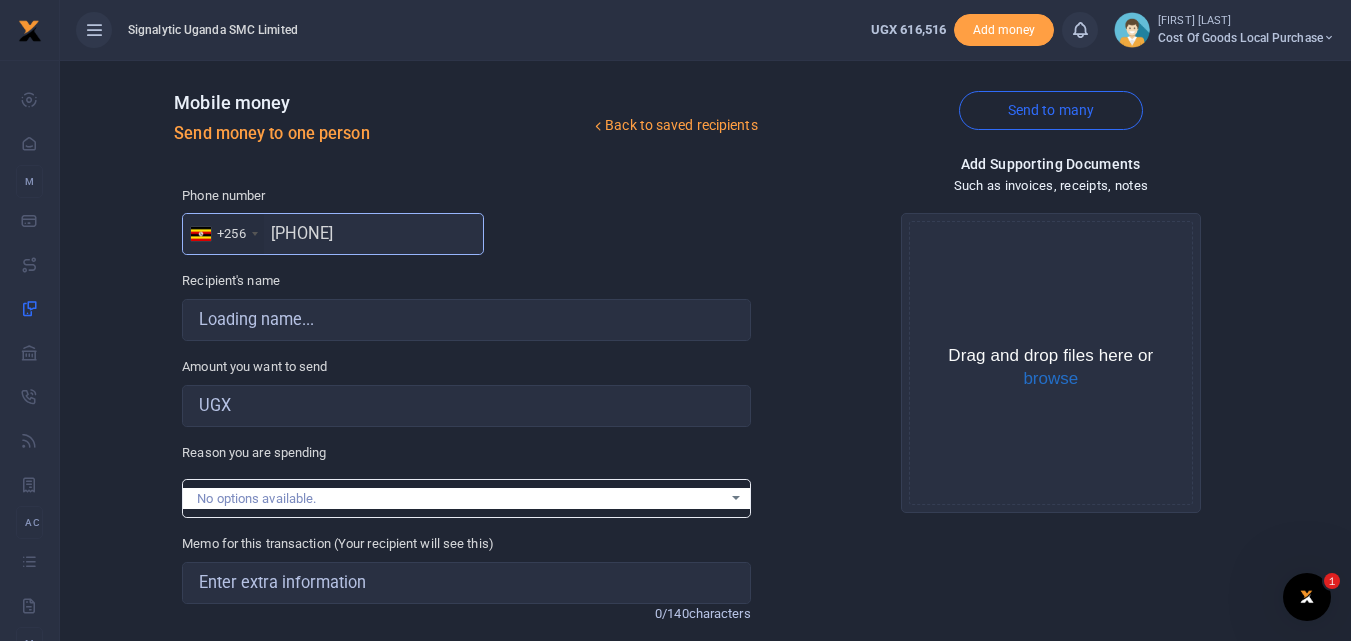 type on "[FIRST] [MIDDLE] [LAST]" 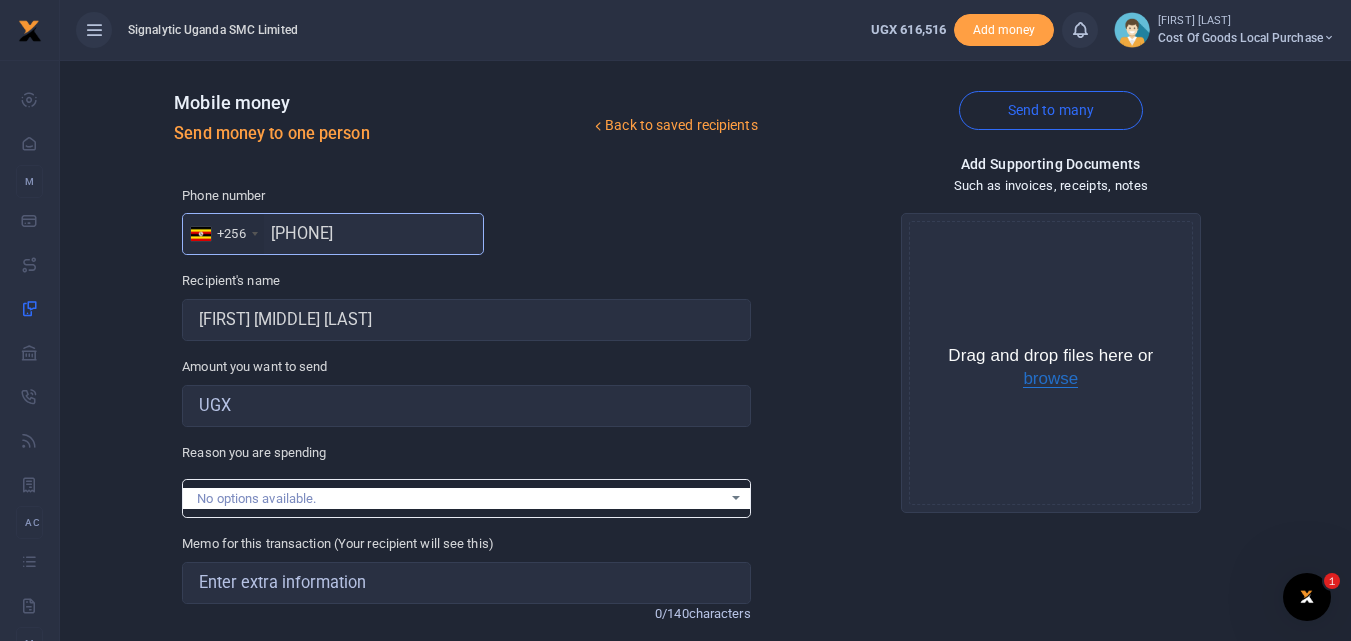 type on "[PHONE]" 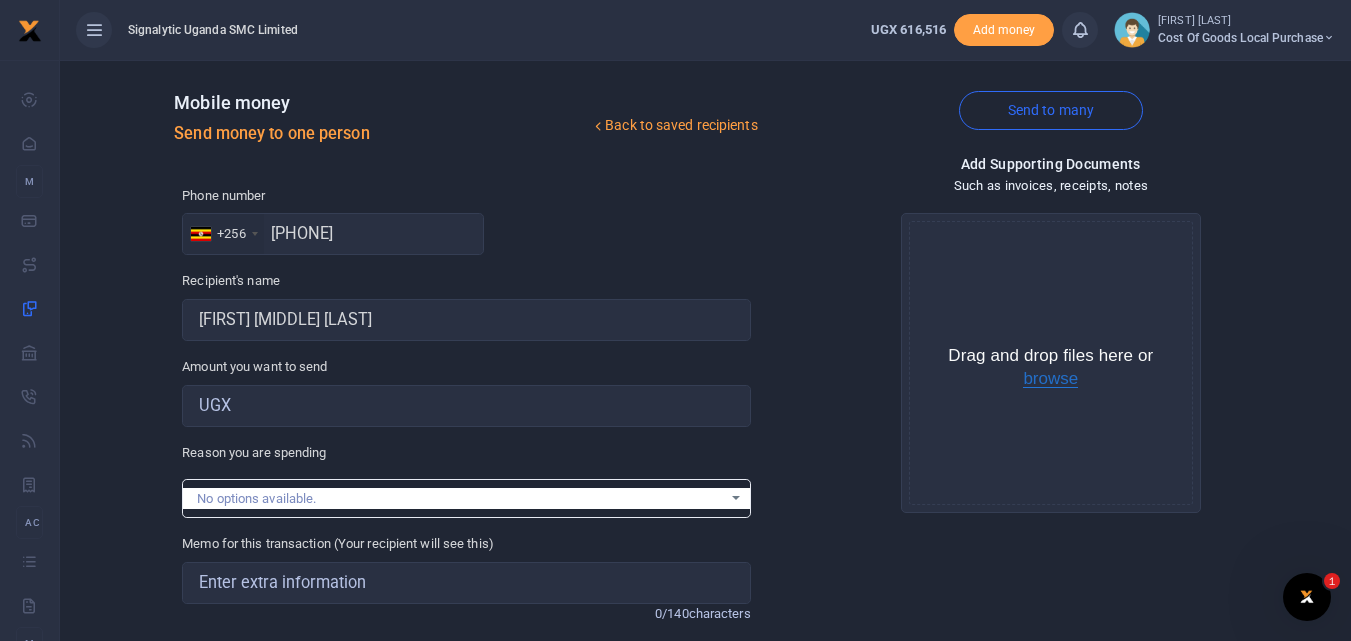 click on "browse" at bounding box center [1050, 379] 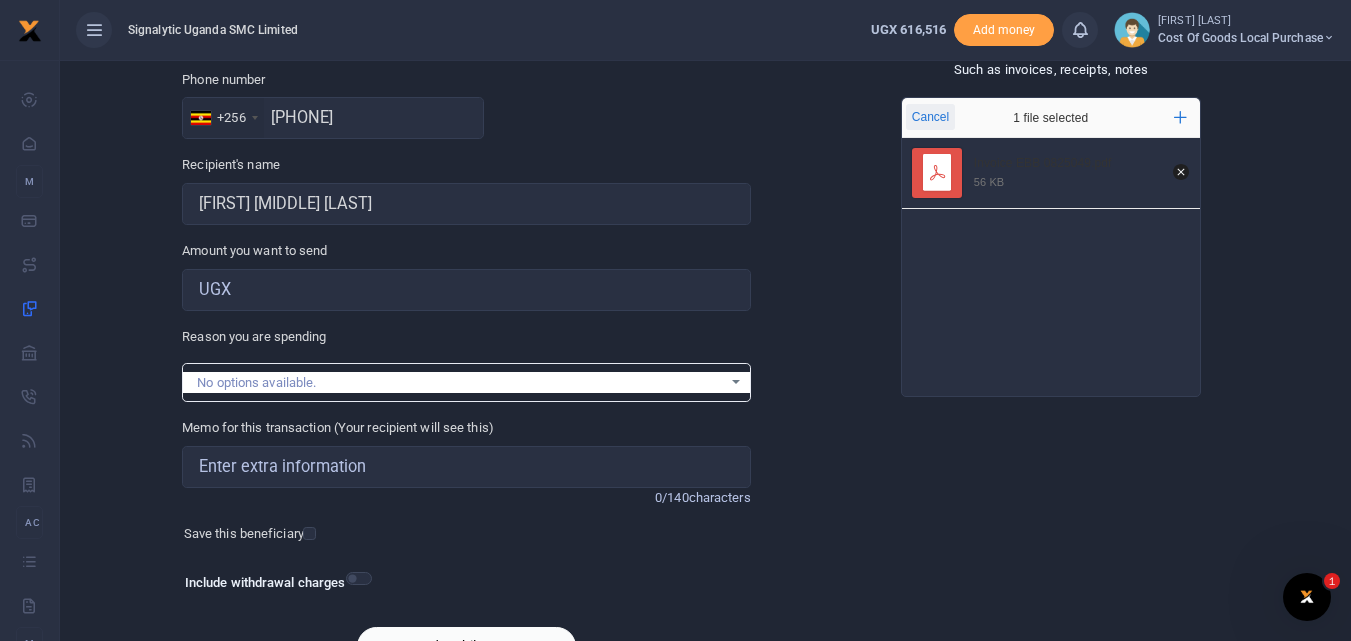 scroll, scrollTop: 117, scrollLeft: 0, axis: vertical 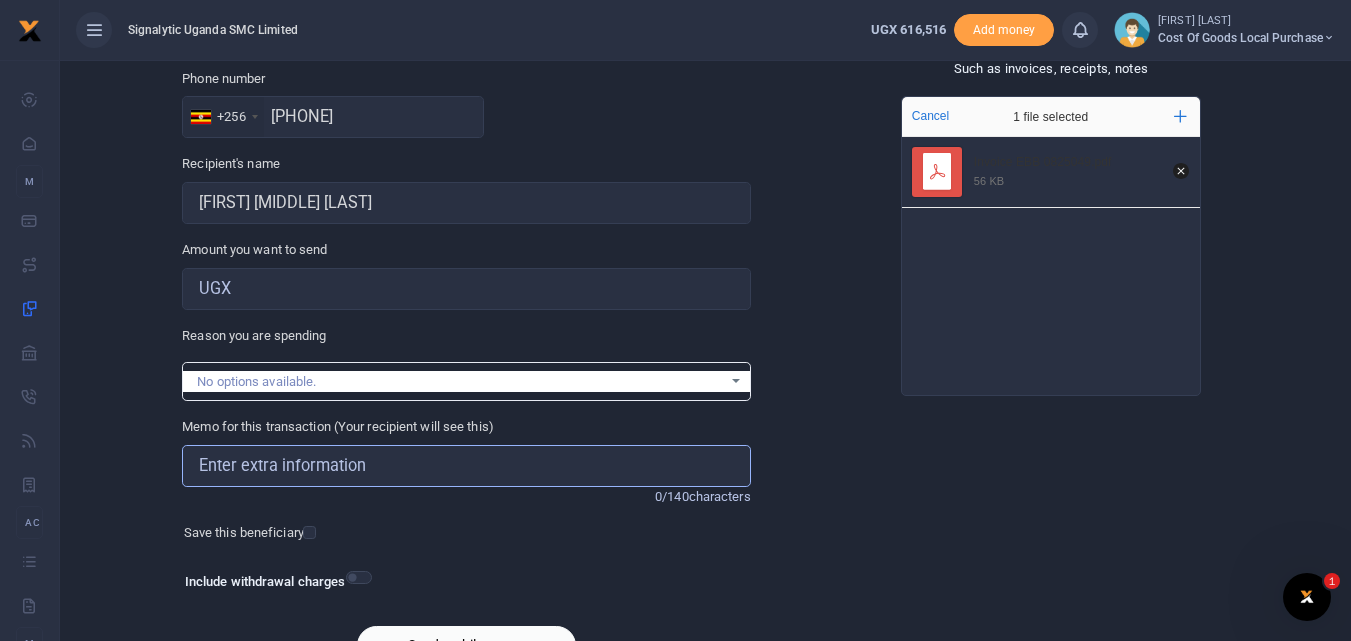 click on "Memo for this transaction (Your recipient will see this)" at bounding box center (466, 466) 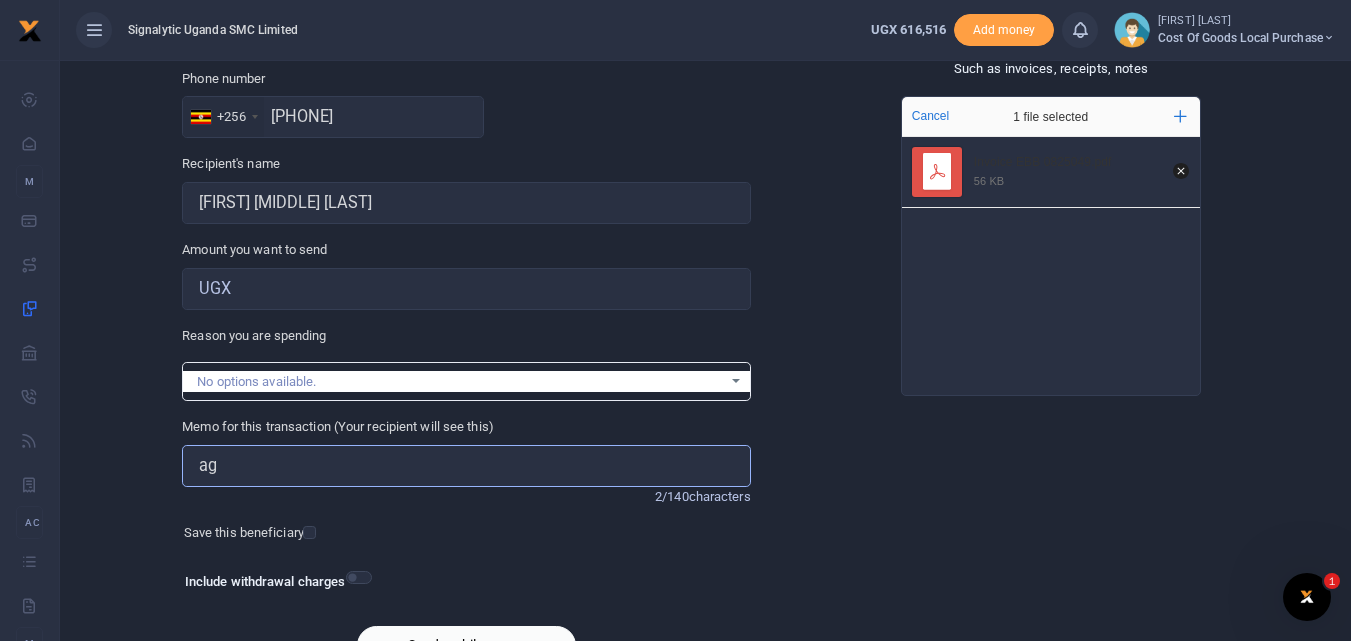 type on "a" 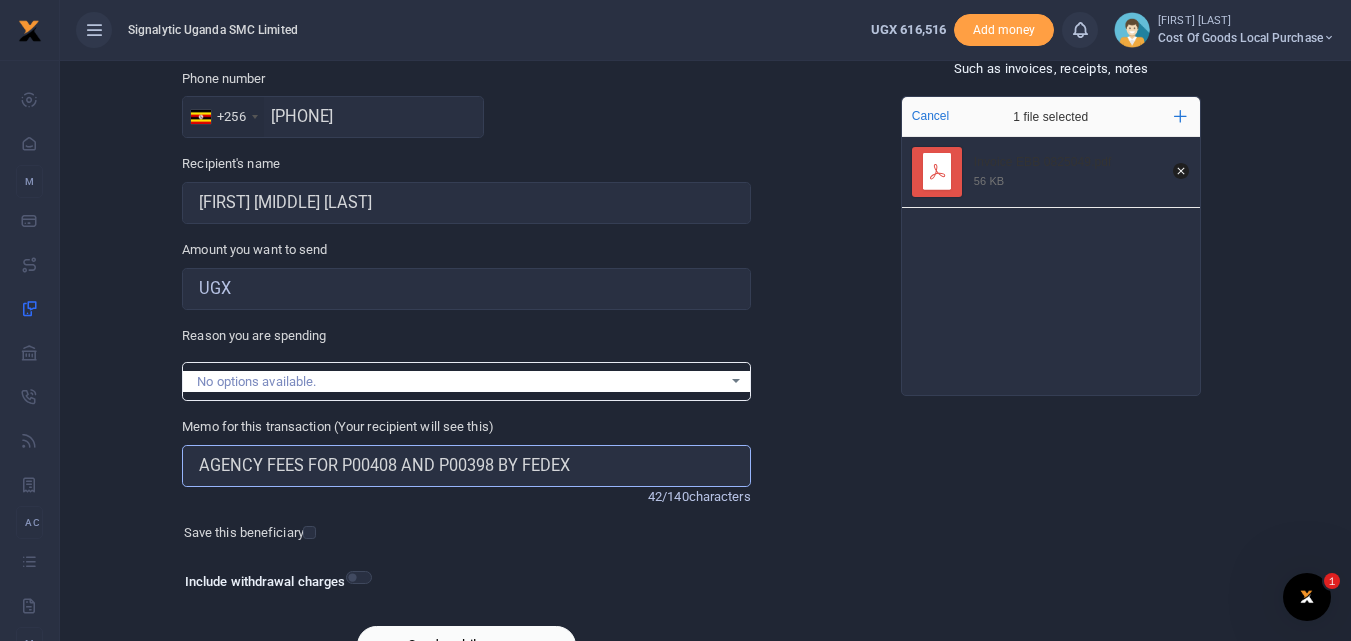 scroll, scrollTop: 225, scrollLeft: 0, axis: vertical 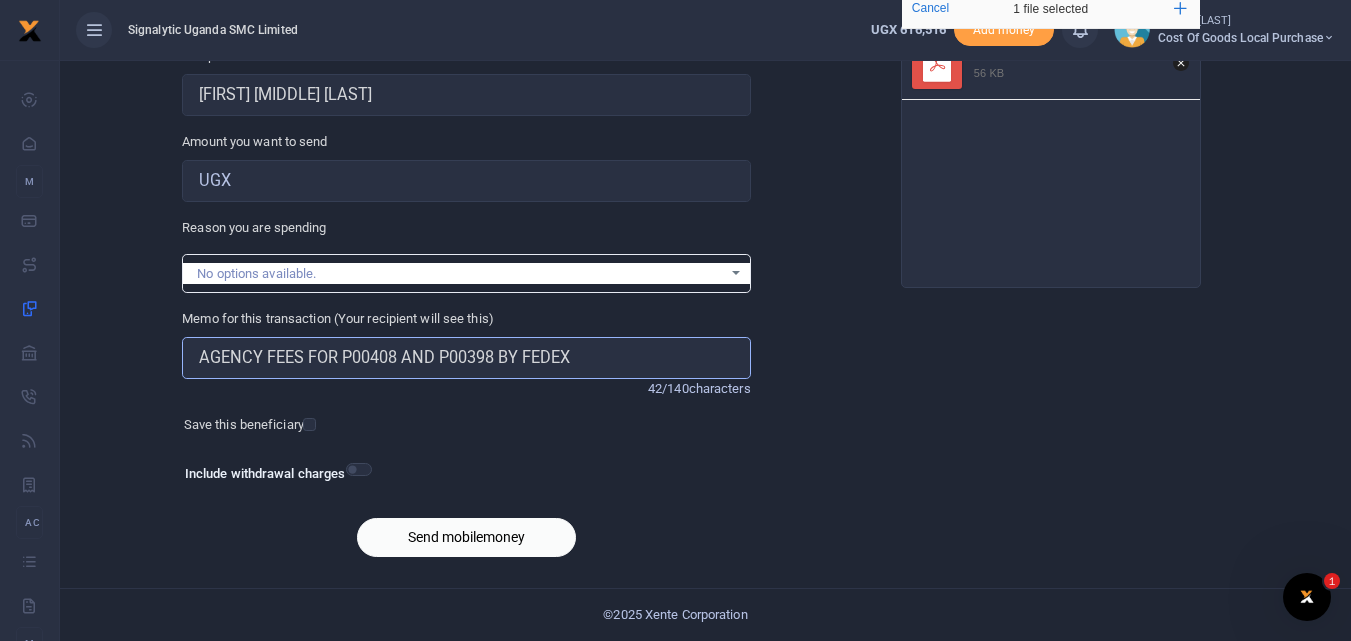 type on "AGENCY FEES FOR P00408 AND P00398 BY FEDEX" 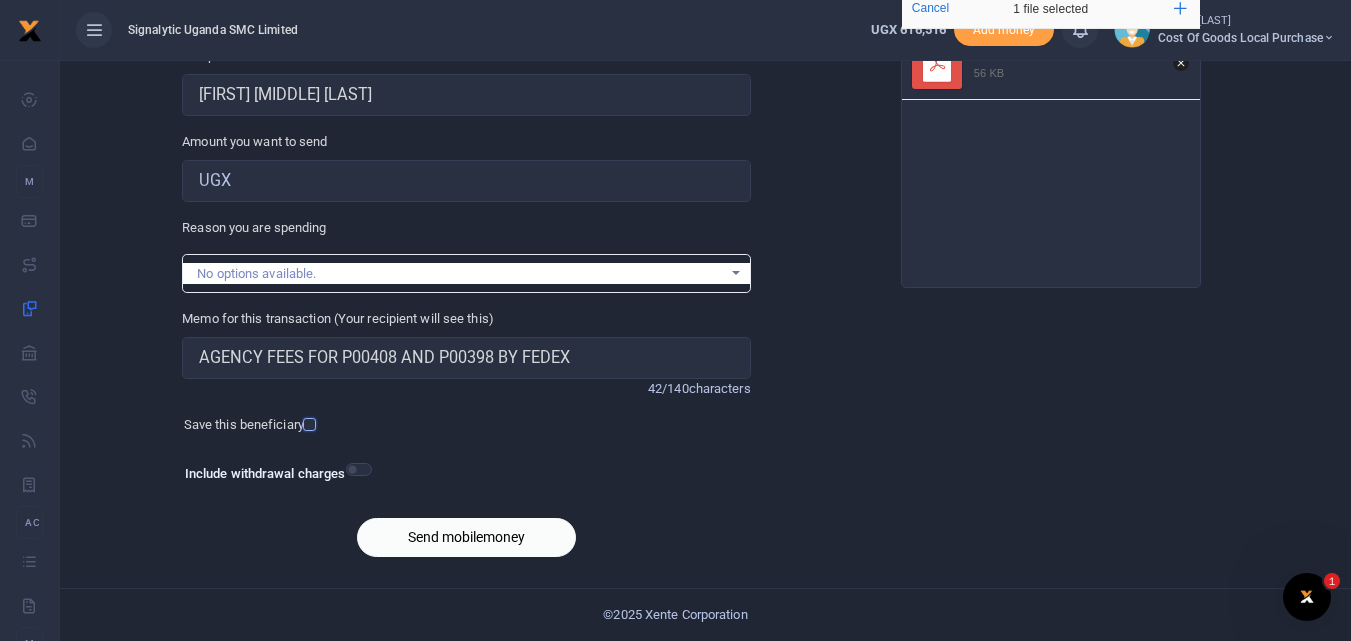 click at bounding box center [309, 424] 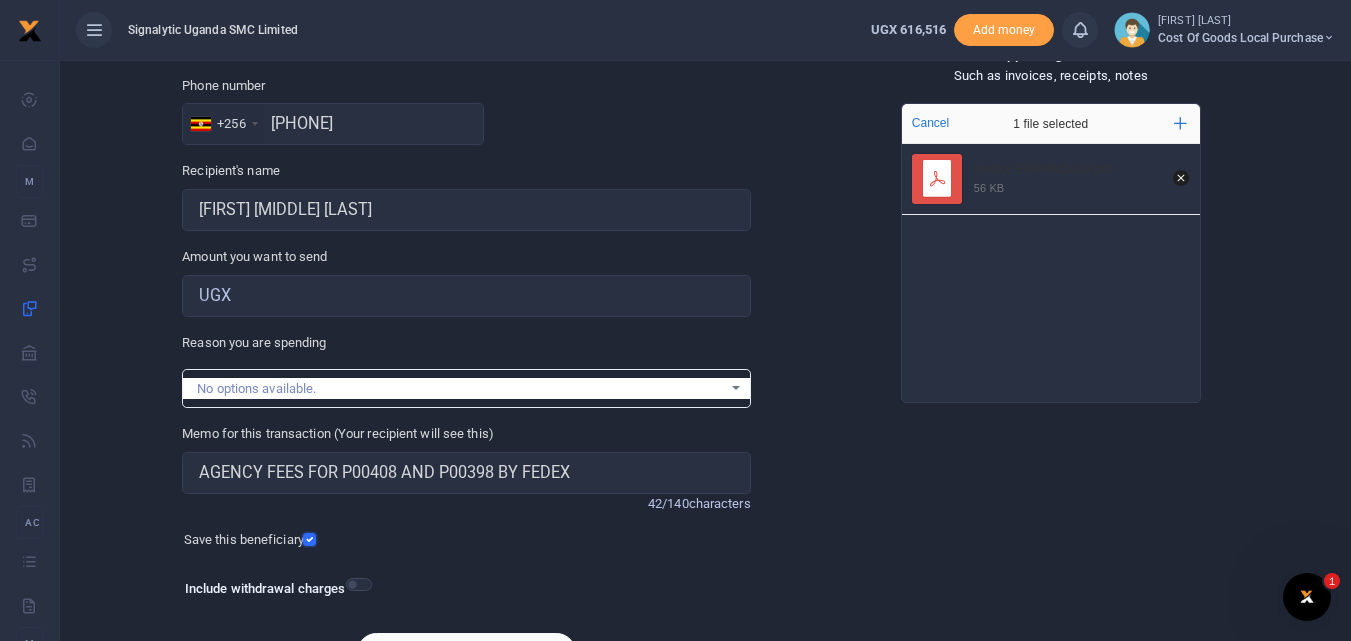 scroll, scrollTop: 108, scrollLeft: 0, axis: vertical 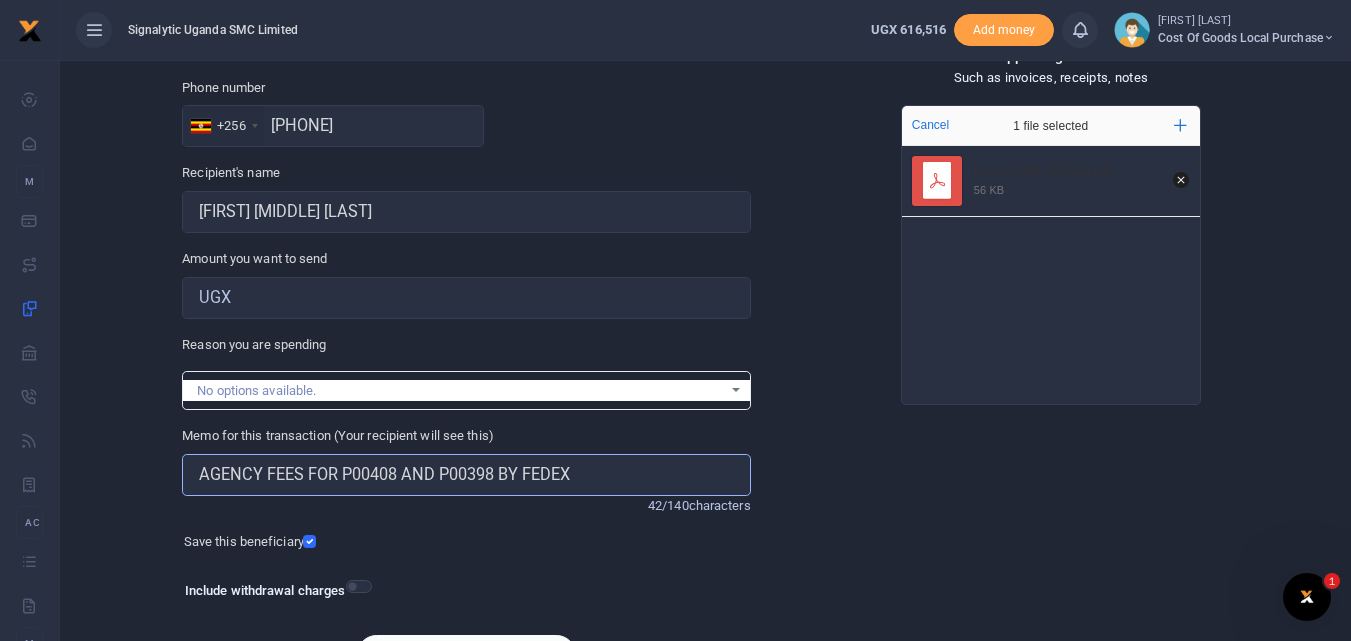click on "AGENCY FEES FOR P00408 AND P00398 BY FEDEX" at bounding box center [466, 475] 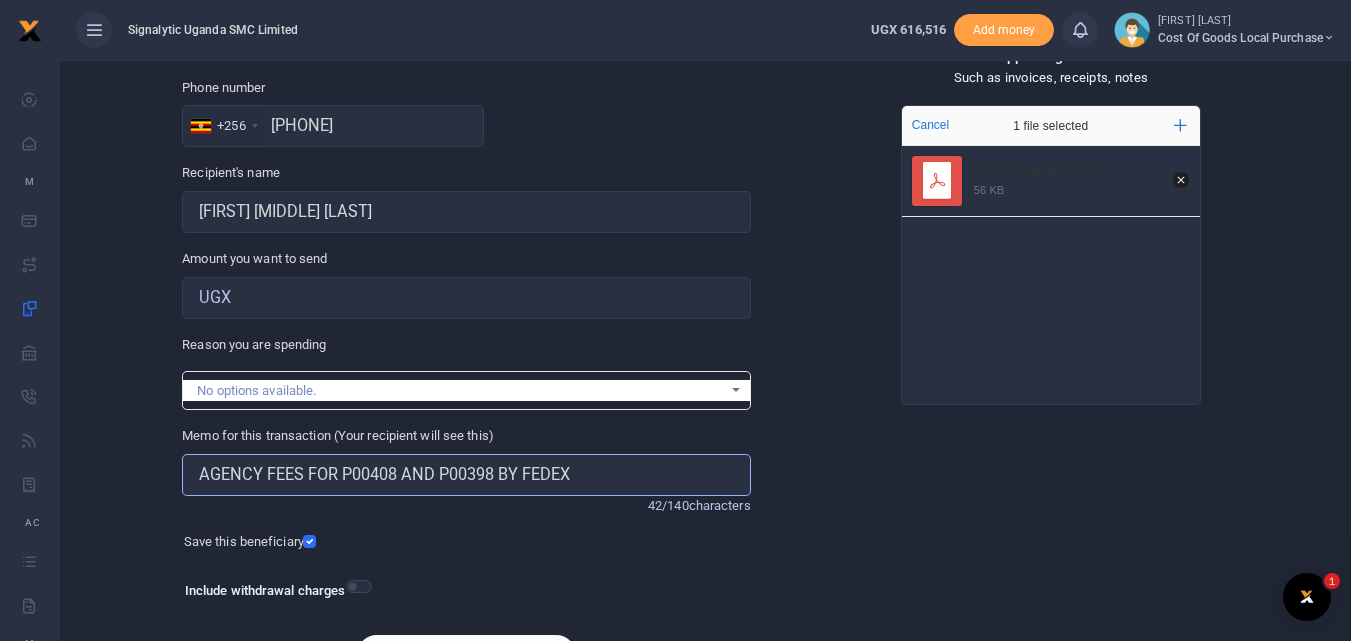 click on "AGENCY FEES FOR P00408 AND P00398 BY FEDEX" at bounding box center [466, 475] 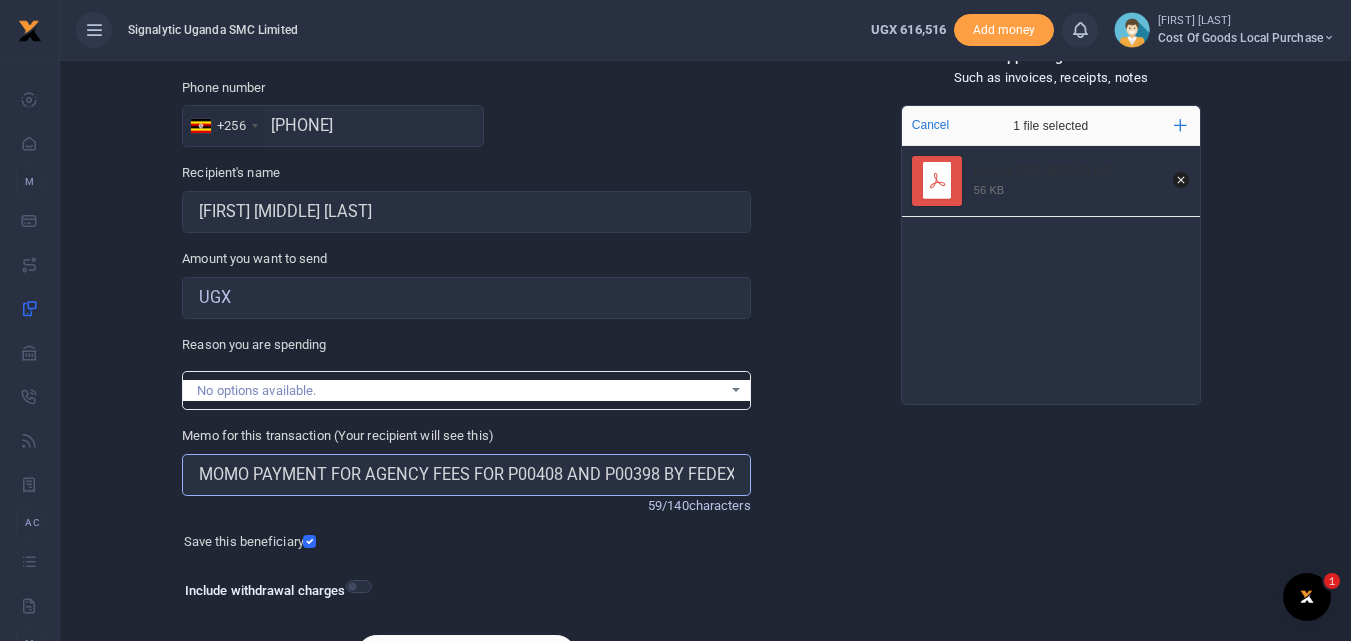 click on "MOMO PAYMENT FOR AGENCY FEES FOR P00408 AND P00398 BY FEDEX" at bounding box center (466, 475) 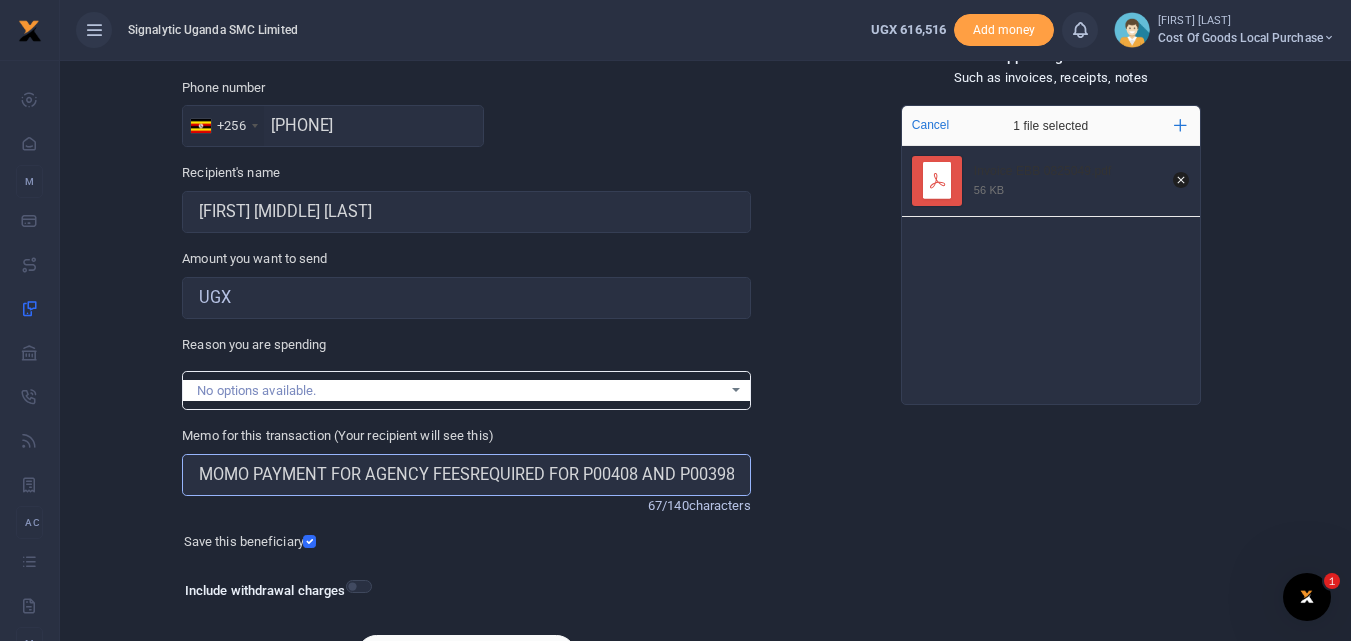 click on "MOMO PAYMENT FOR AGENCY FEESREQUIRED FOR P00408 AND P00398 BY FEDEX" at bounding box center [466, 475] 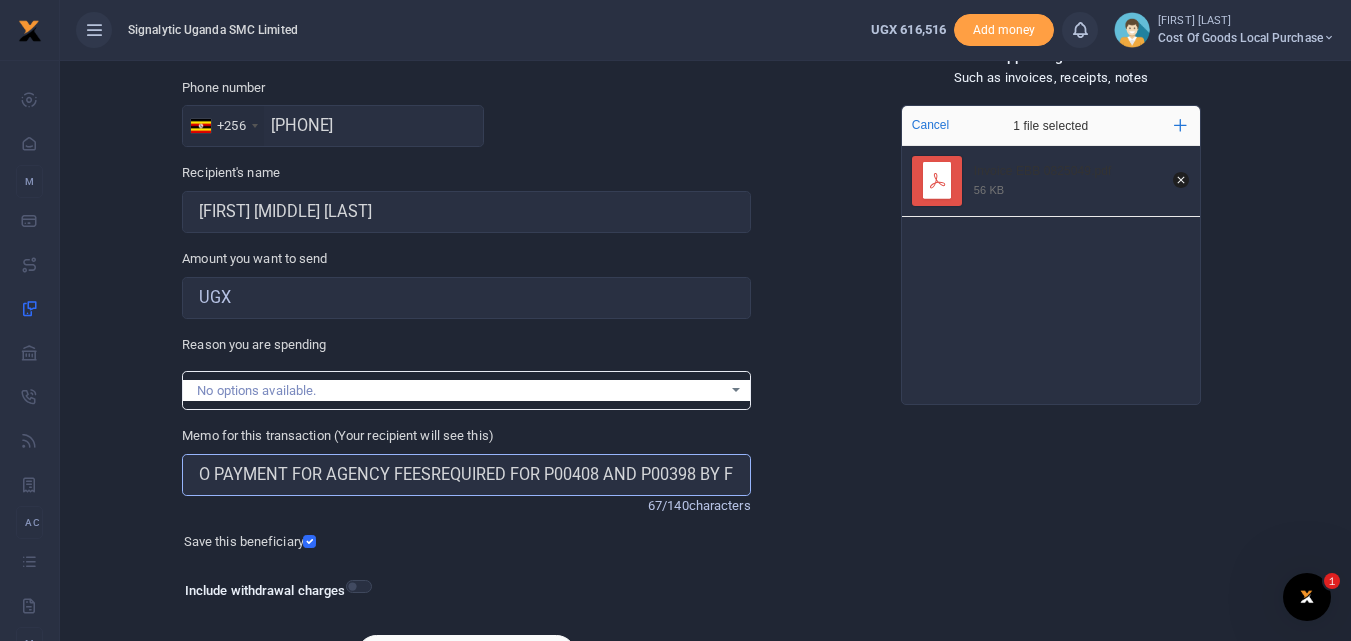 scroll, scrollTop: 0, scrollLeft: 77, axis: horizontal 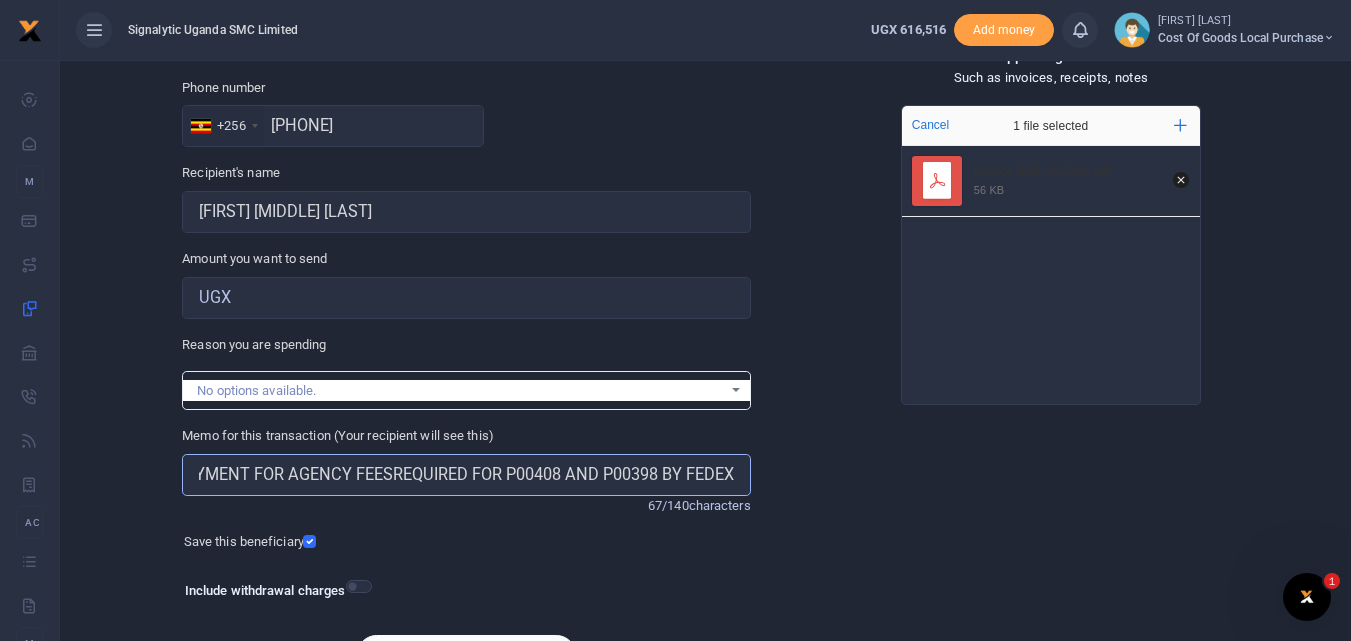 click on "MOMO PAYMENT FOR AGENCY FEESREQUIRED FOR P00408 AND P00398 BY FEDEX" at bounding box center (466, 475) 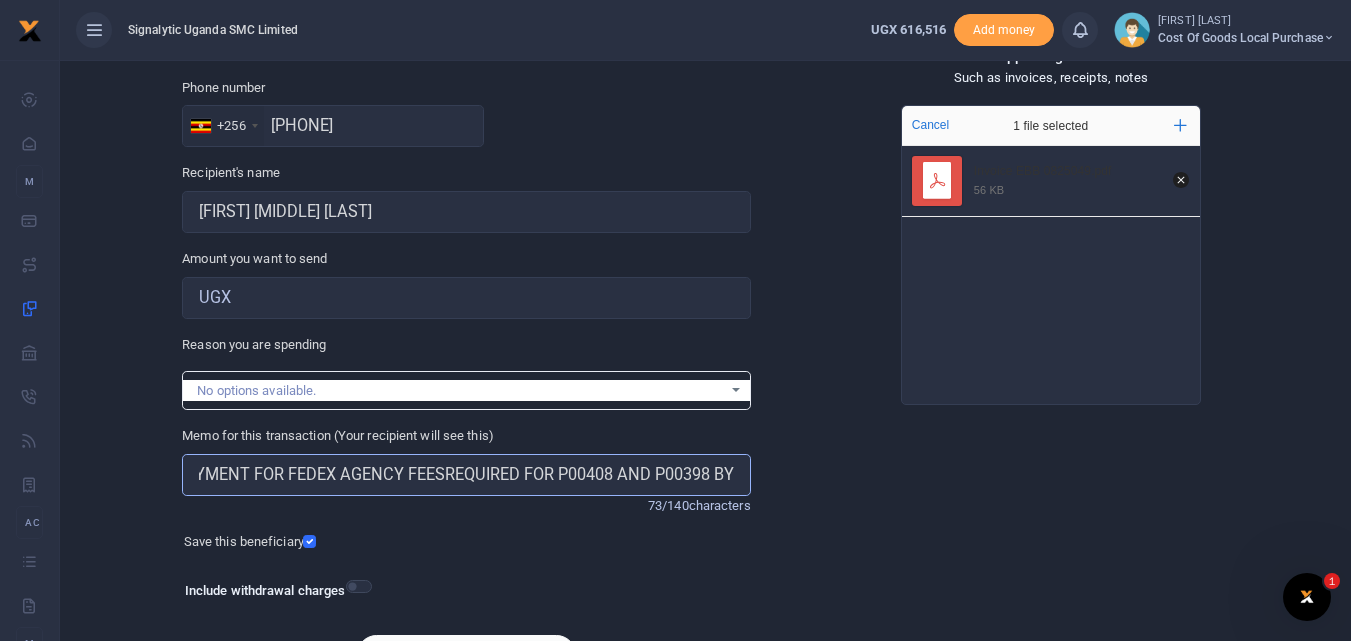 click on "MOMO PAYMENT FOR FEDEX AGENCY FEESREQUIRED FOR P00408 AND P00398 BY FEDEX" at bounding box center [466, 475] 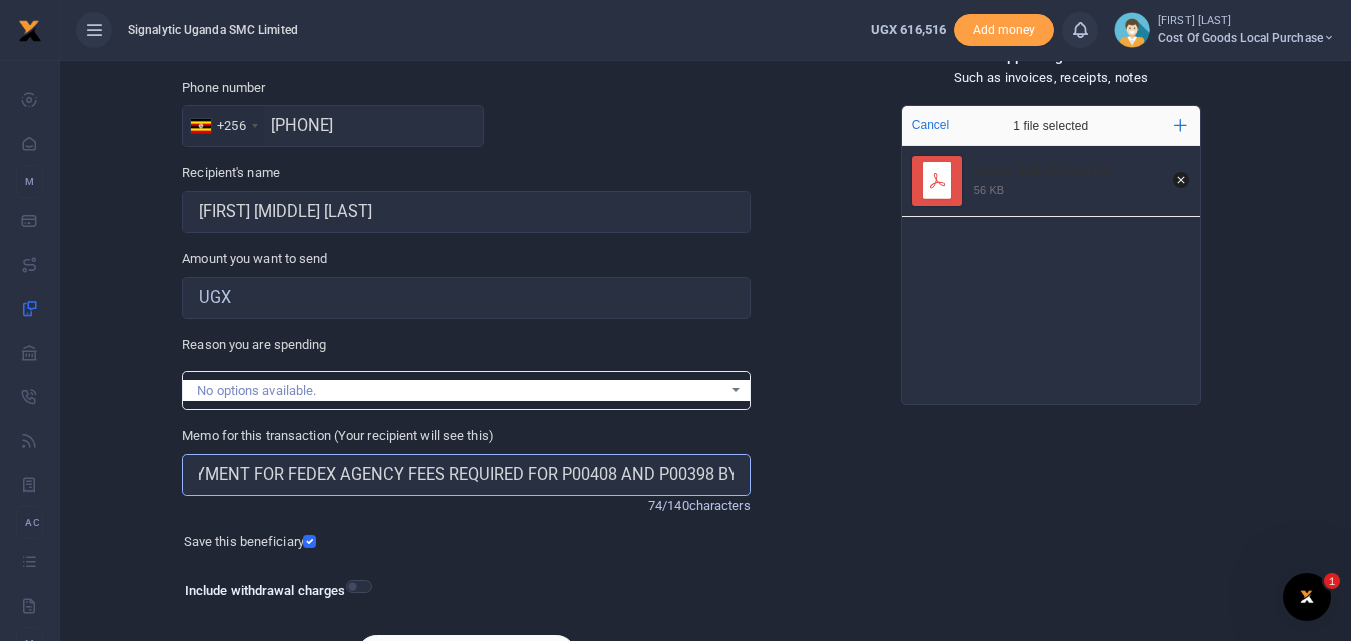 click on "MOMO PAYMENT FOR FEDEX AGENCY FEES REQUIRED FOR P00408 AND P00398 BY FEDEX" at bounding box center (466, 475) 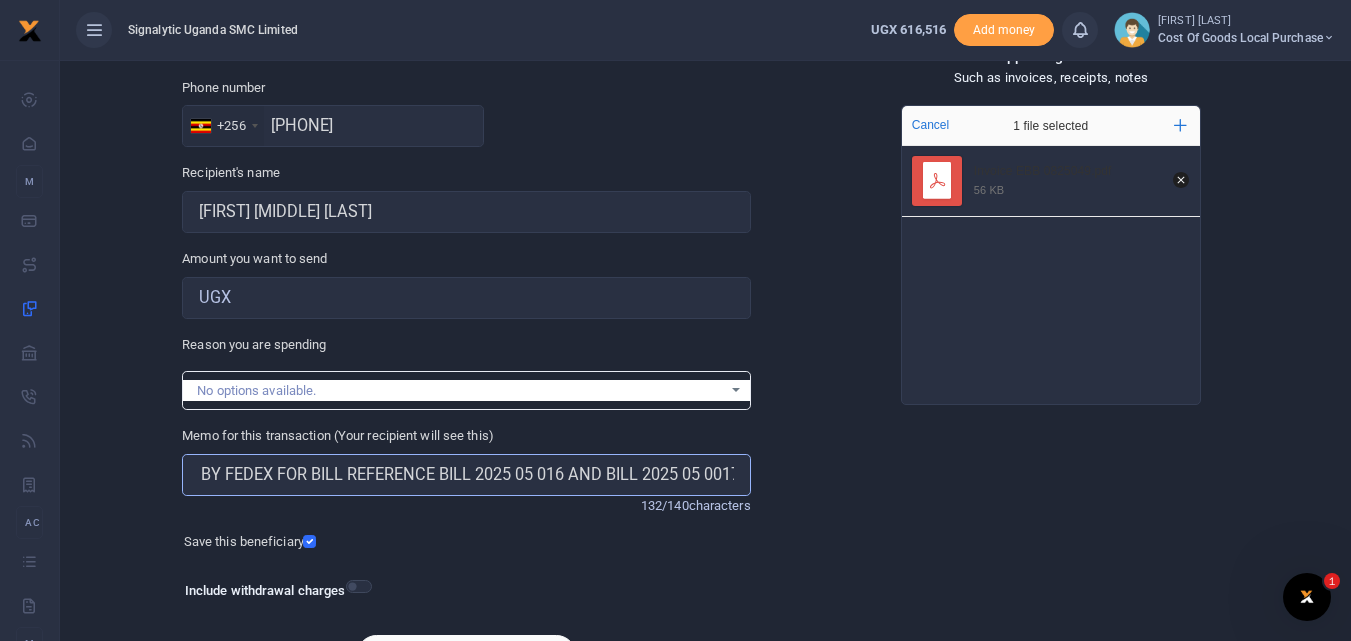 scroll, scrollTop: 0, scrollLeft: 603, axis: horizontal 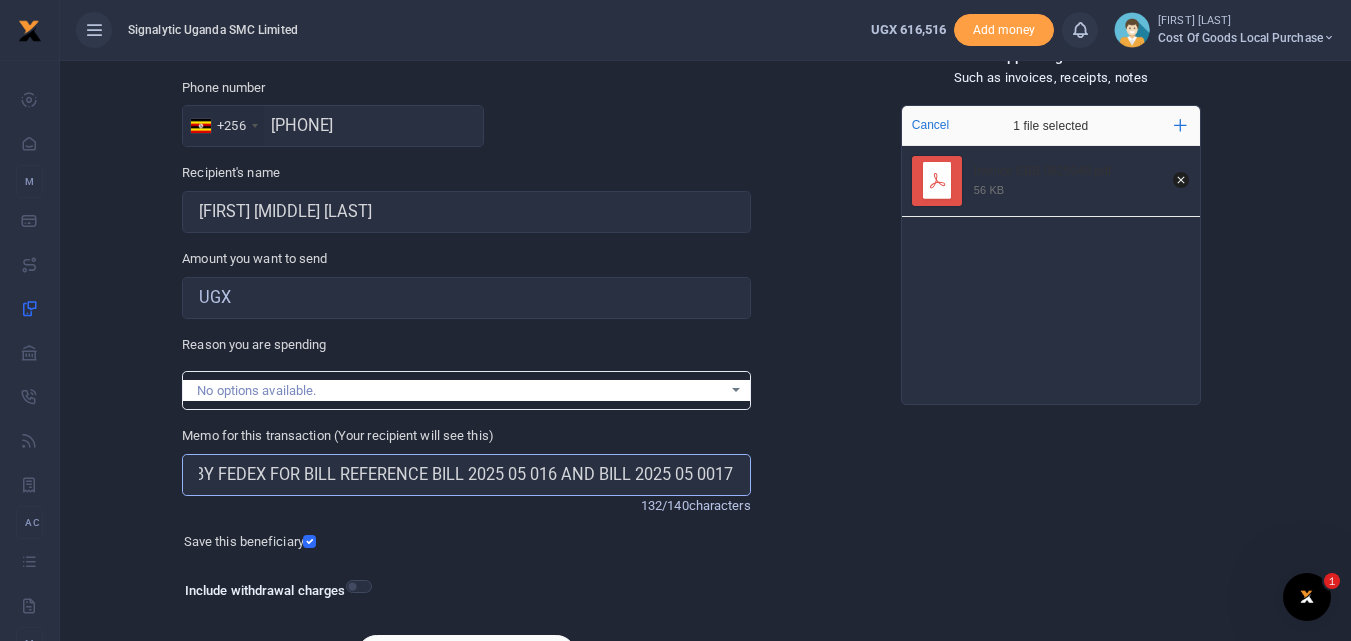 type on "MOMO PAYMENT FOR FEDEX AGENCY FEES REQUIRED FOR P00408 AND P00398 BY FEDEX FOR BILL REFERENCE BILL 2025 05 016 AND BILL 2025 05 0017" 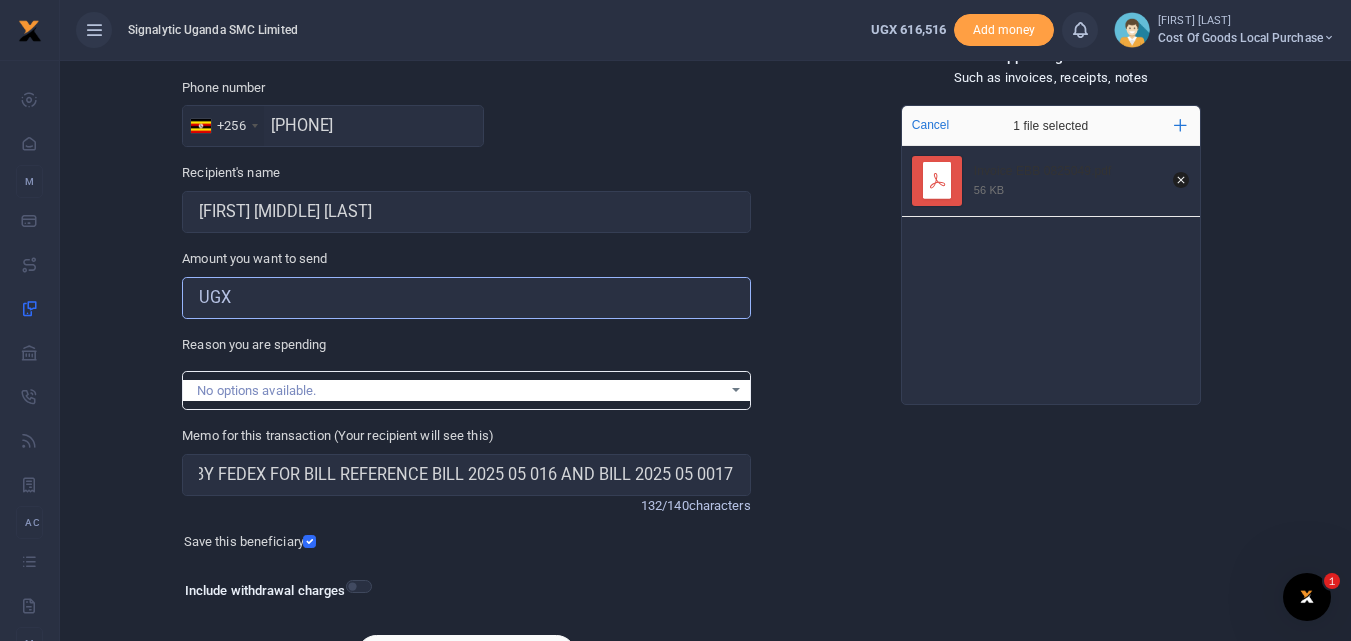 scroll, scrollTop: 0, scrollLeft: 0, axis: both 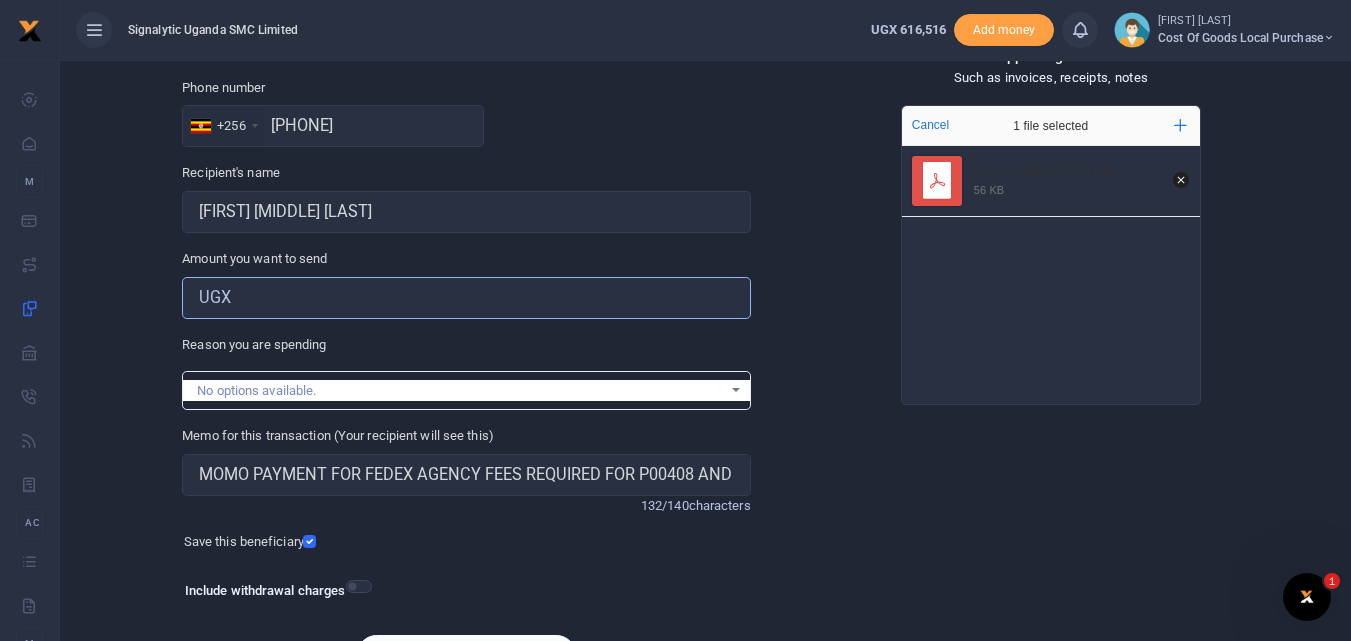 click on "Amount you want to send" at bounding box center [466, 298] 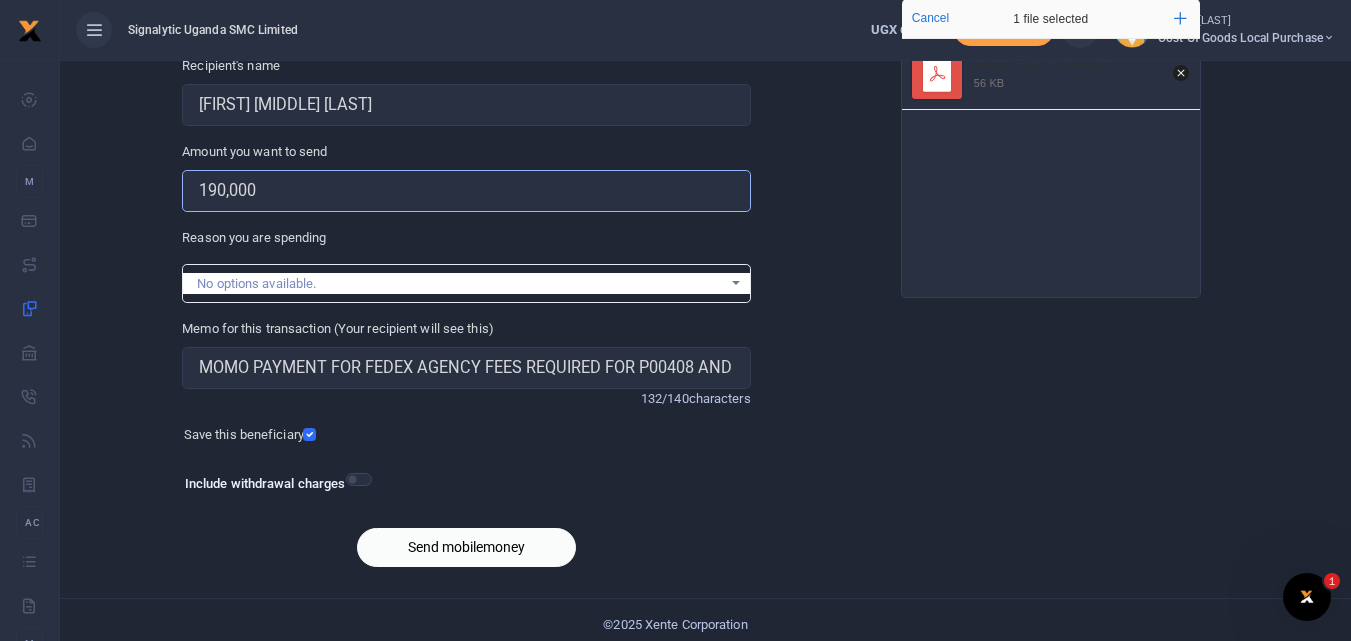 scroll, scrollTop: 225, scrollLeft: 0, axis: vertical 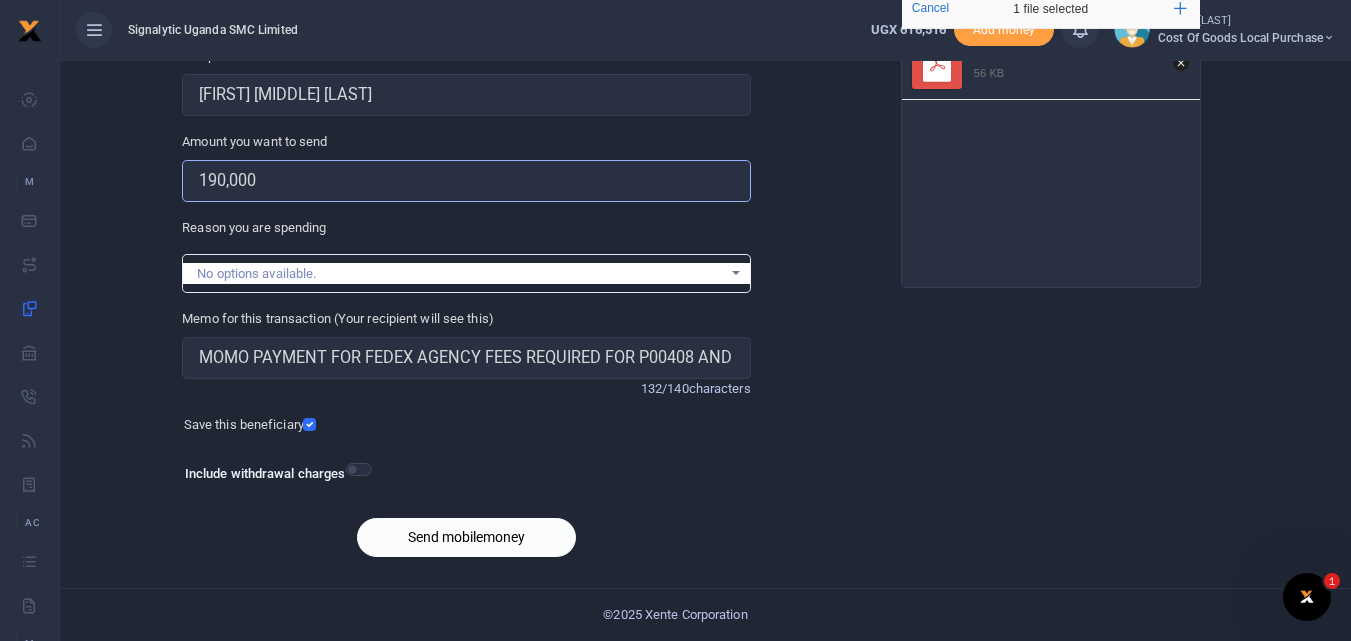 type on "190,000" 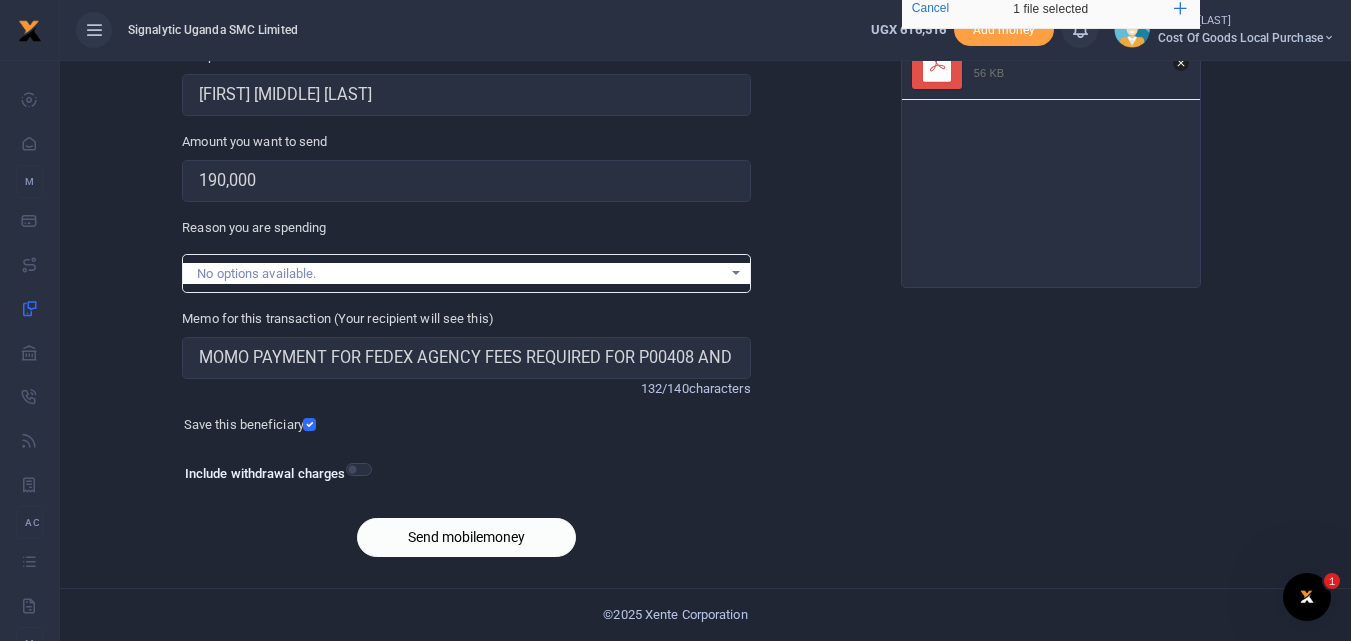 click on "Send mobilemoney" at bounding box center [466, 537] 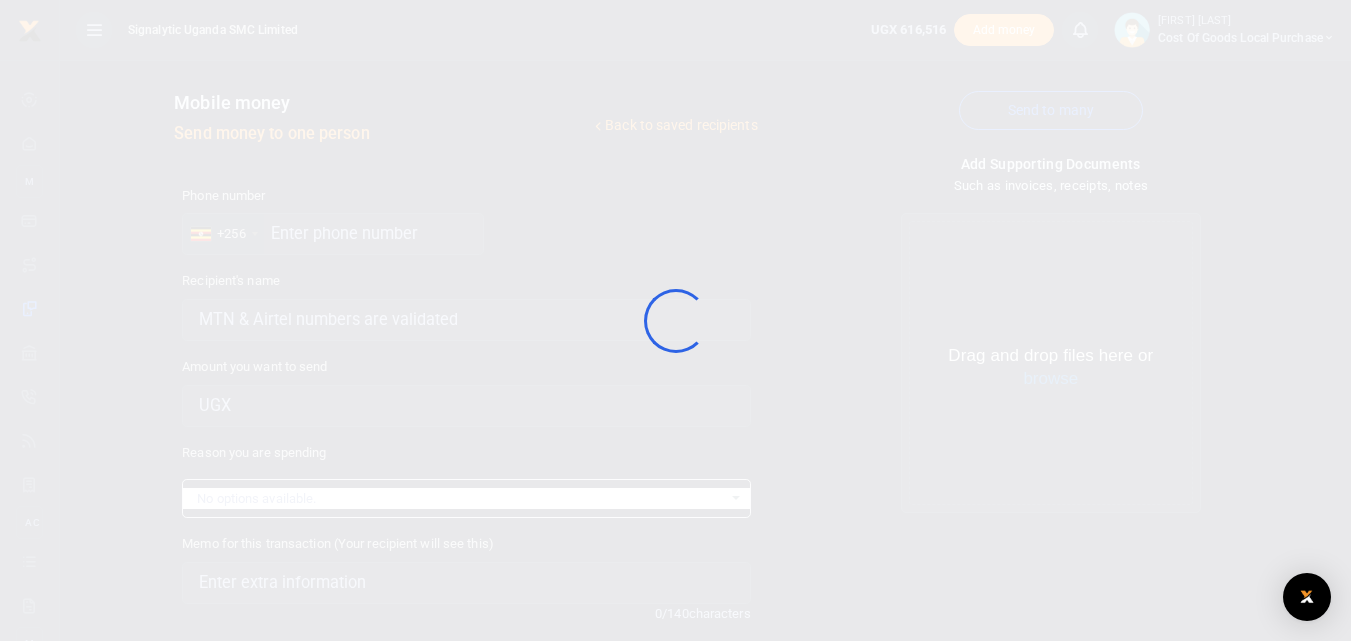 scroll, scrollTop: 225, scrollLeft: 0, axis: vertical 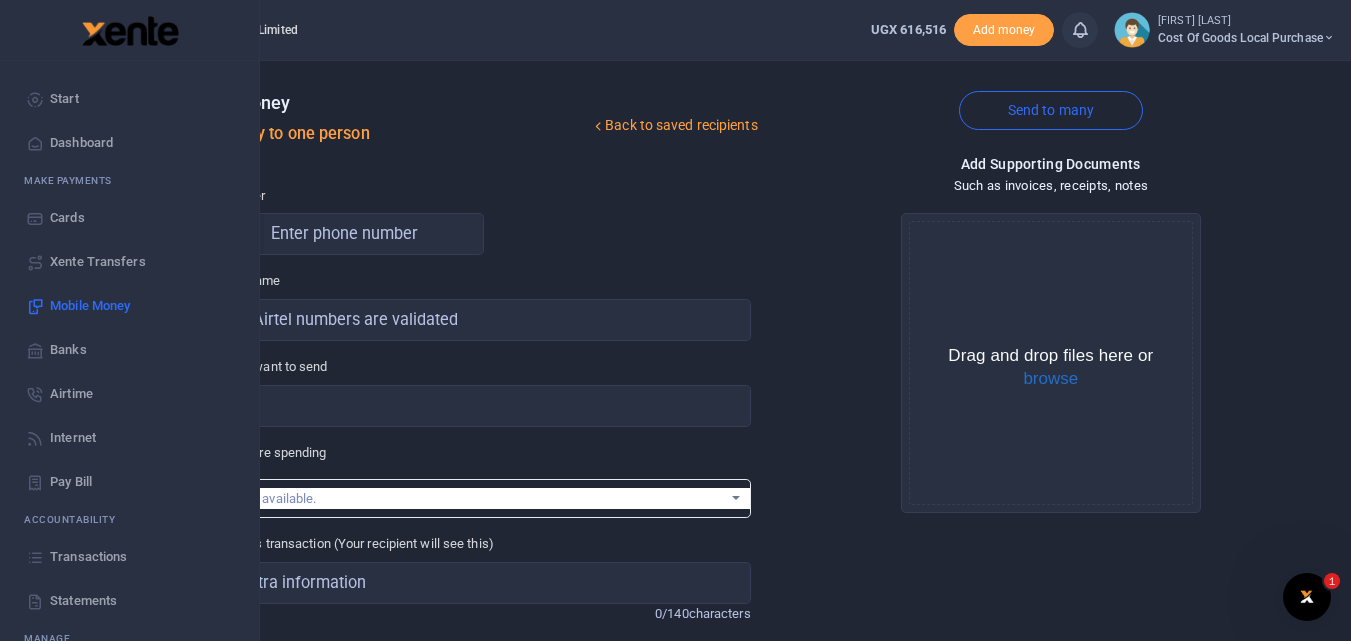 click on "Transactions" at bounding box center [88, 557] 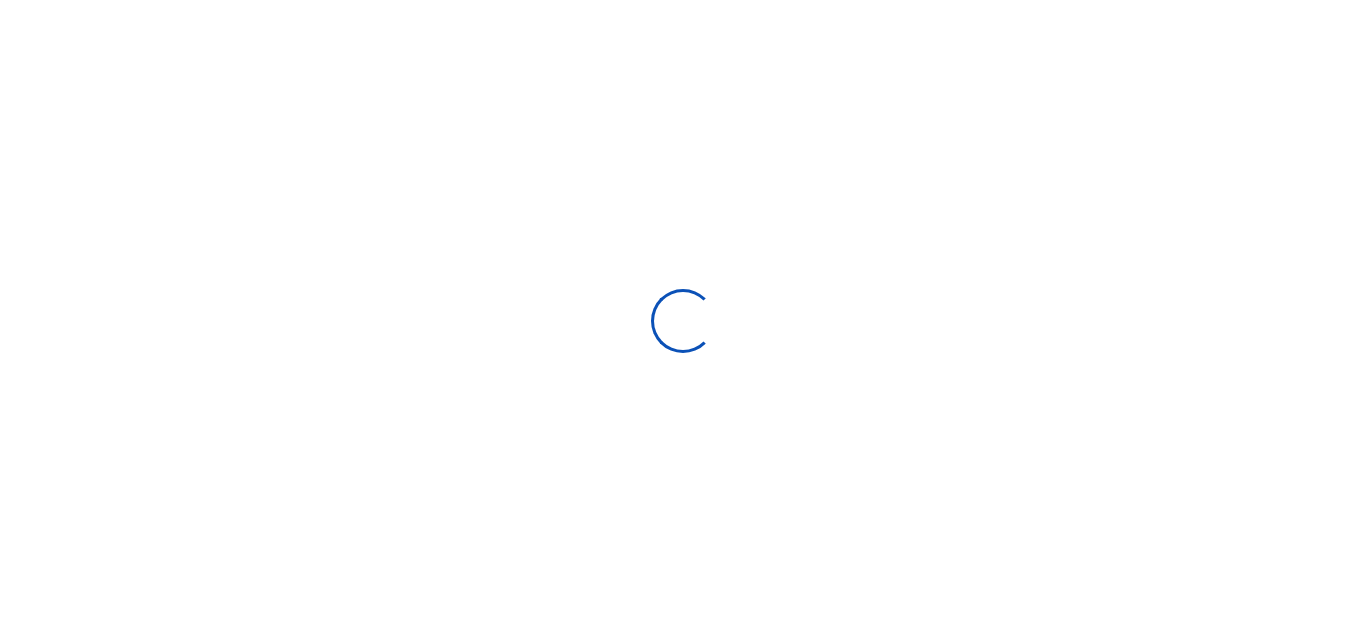 select 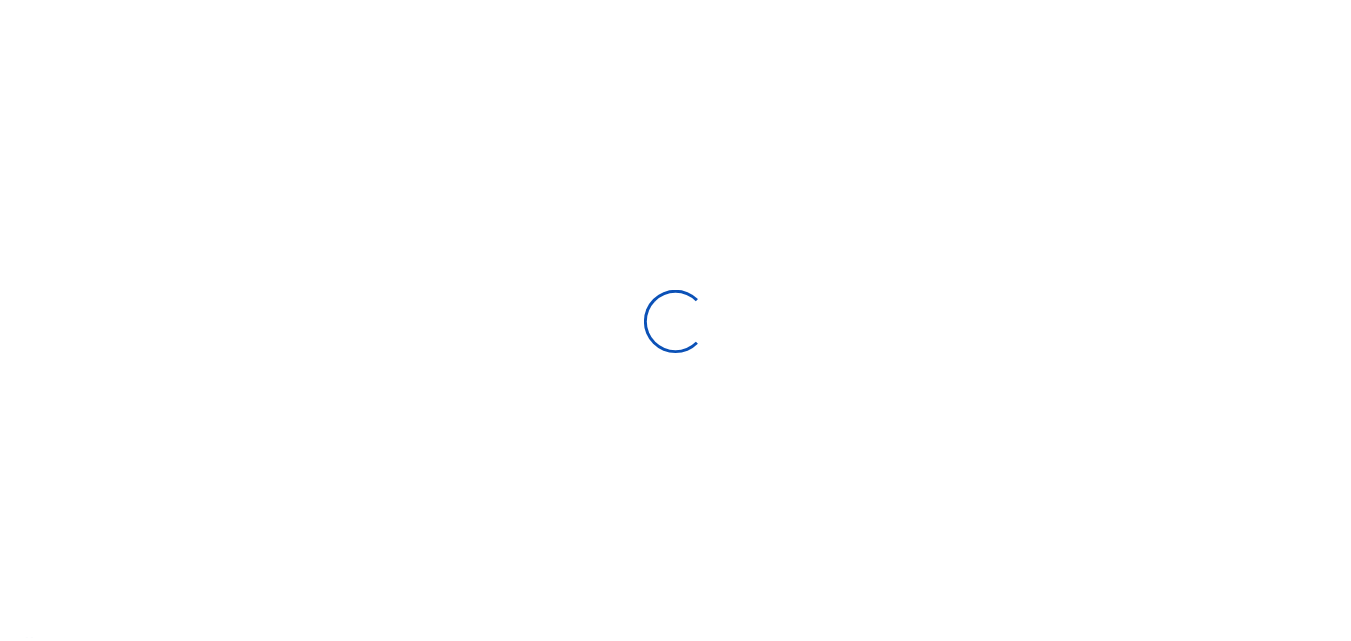 scroll, scrollTop: 0, scrollLeft: 0, axis: both 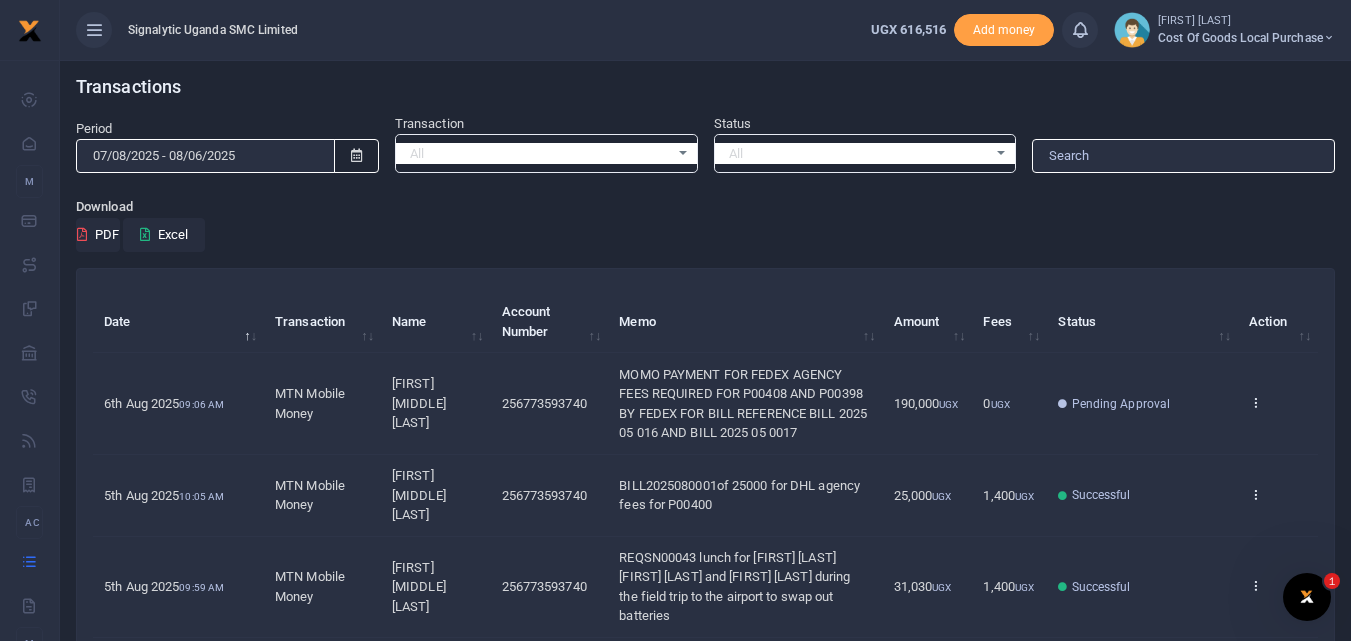 click on "Download
PDF
Excel" at bounding box center (705, 224) 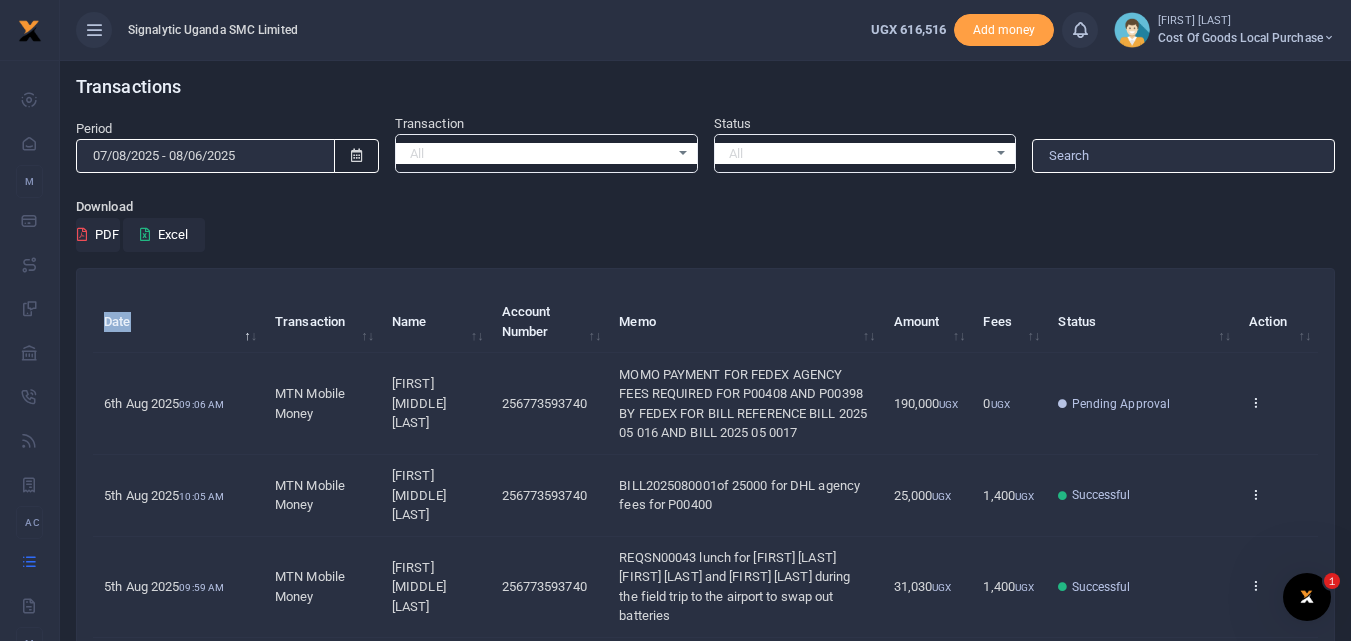 click on "Download
PDF
Excel" at bounding box center [705, 224] 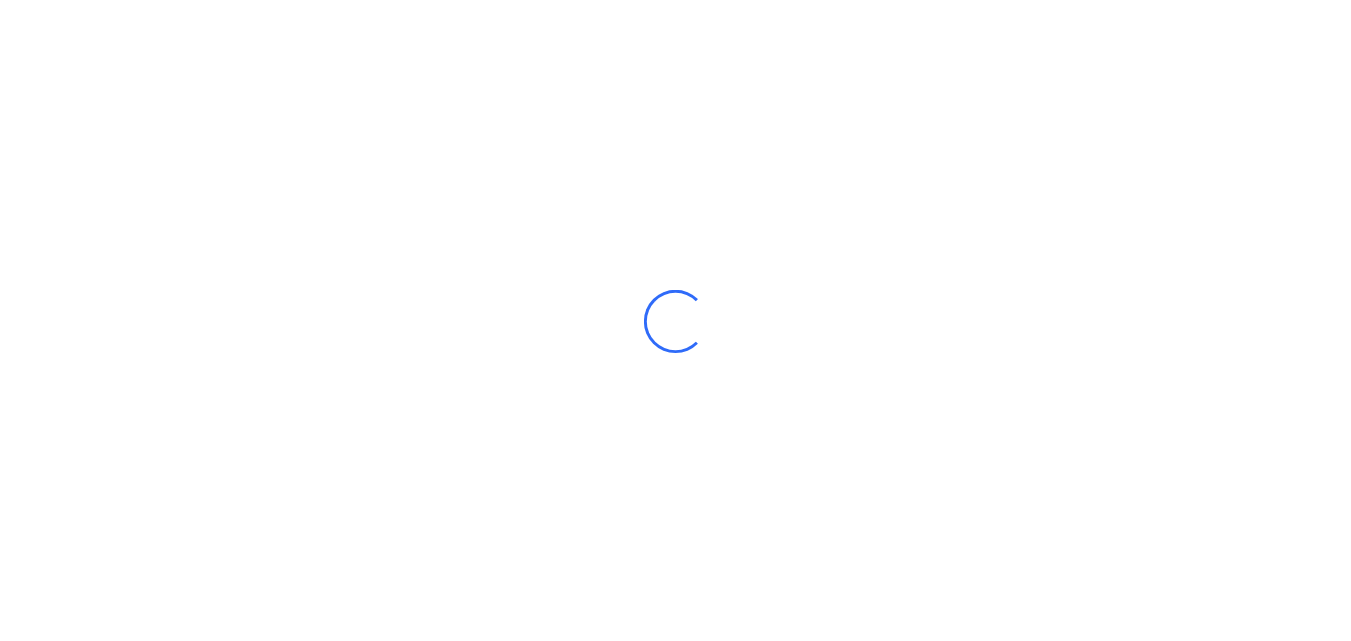 scroll, scrollTop: 0, scrollLeft: 0, axis: both 